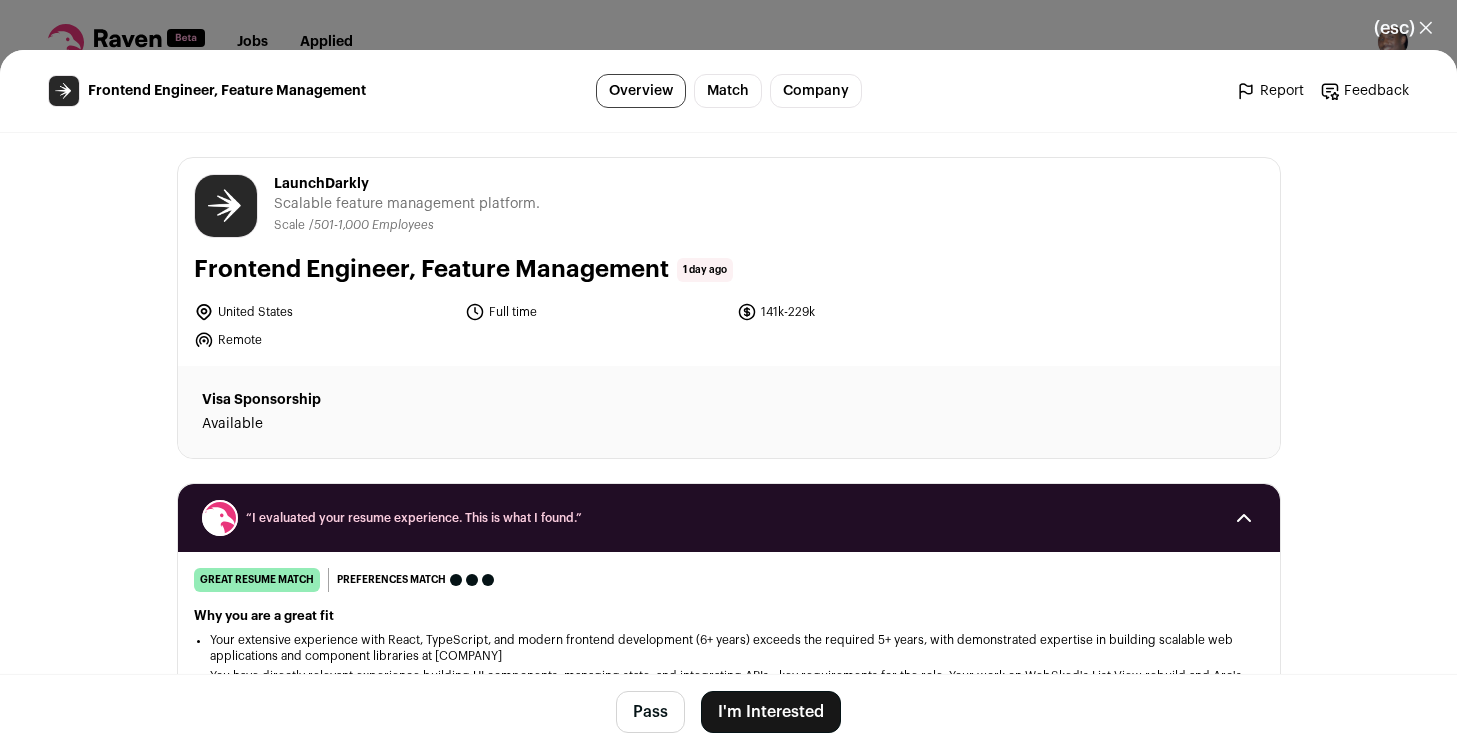 scroll, scrollTop: 0, scrollLeft: 0, axis: both 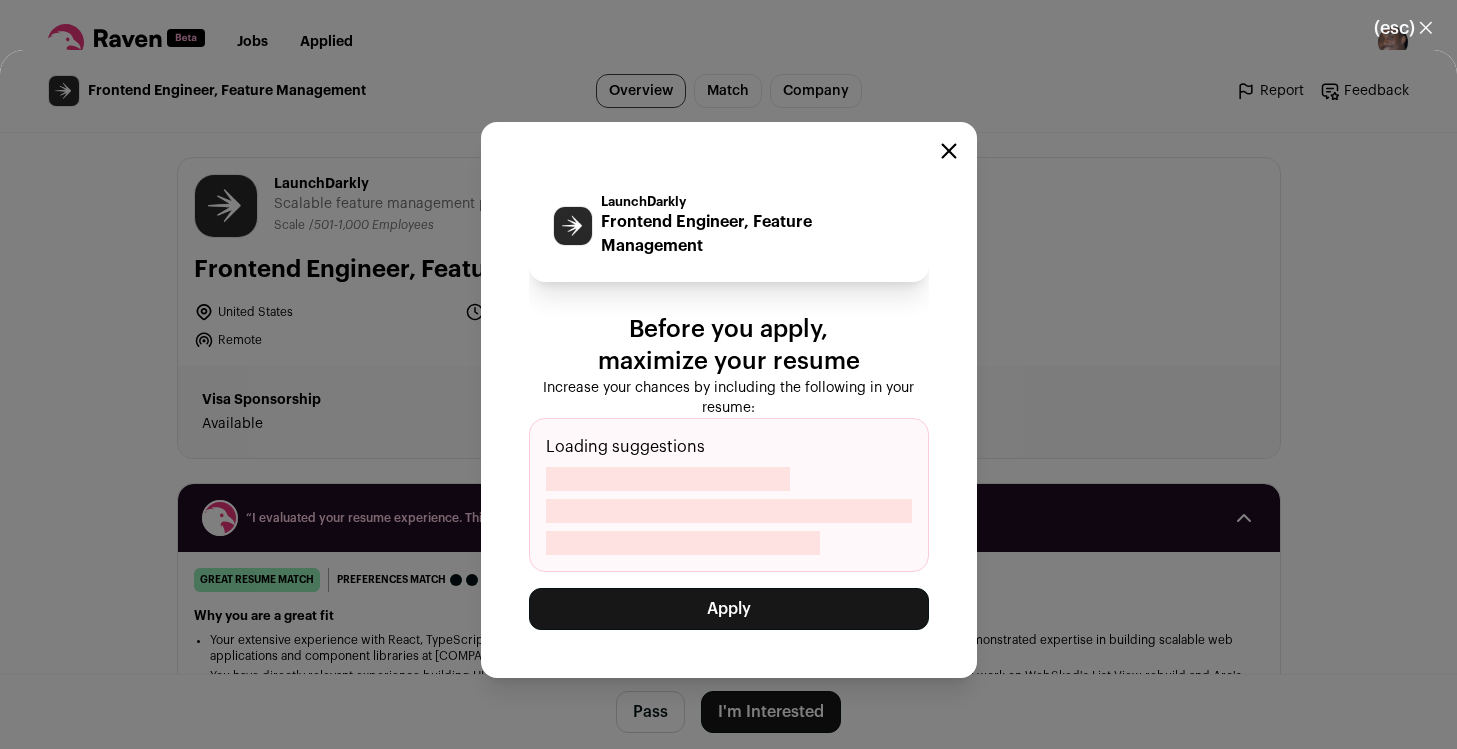 click on "Apply" at bounding box center (729, 609) 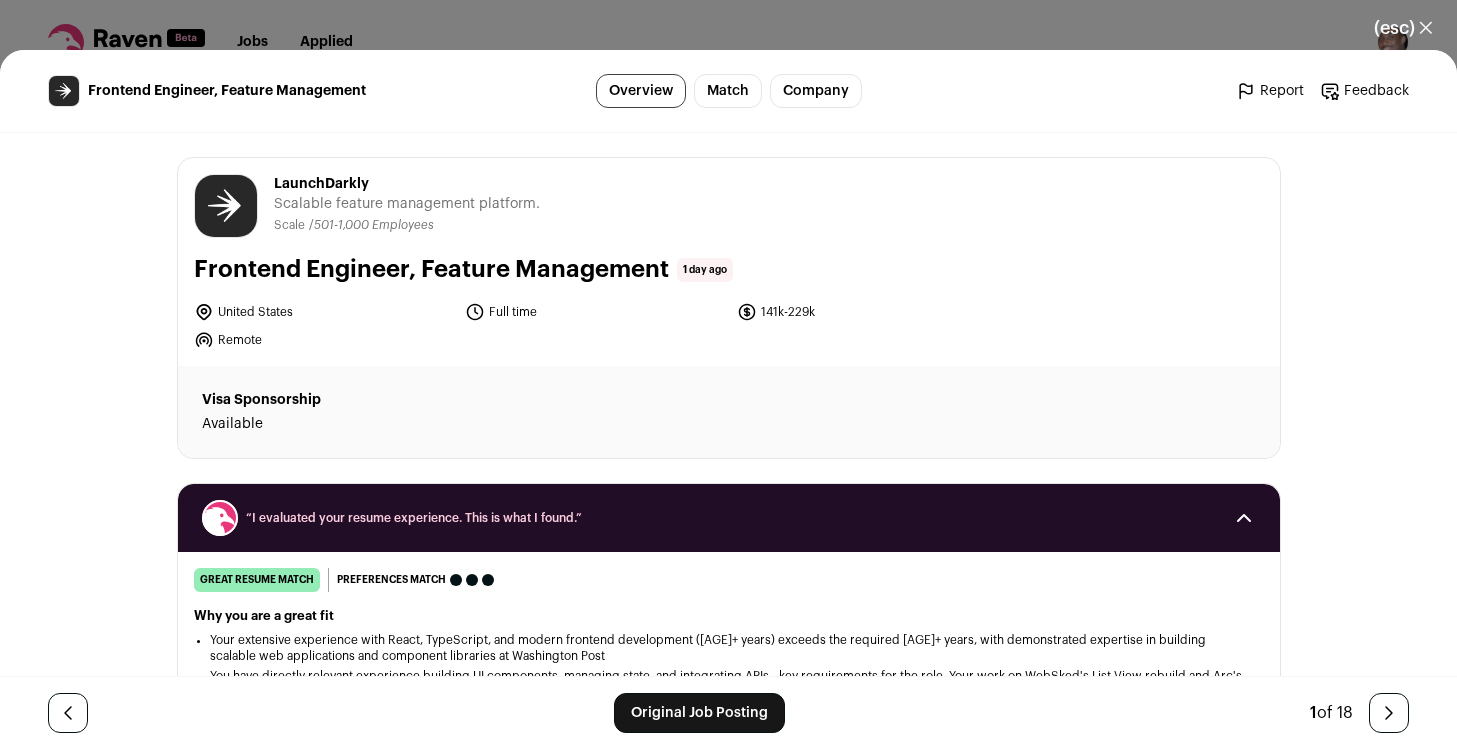 scroll, scrollTop: 0, scrollLeft: 0, axis: both 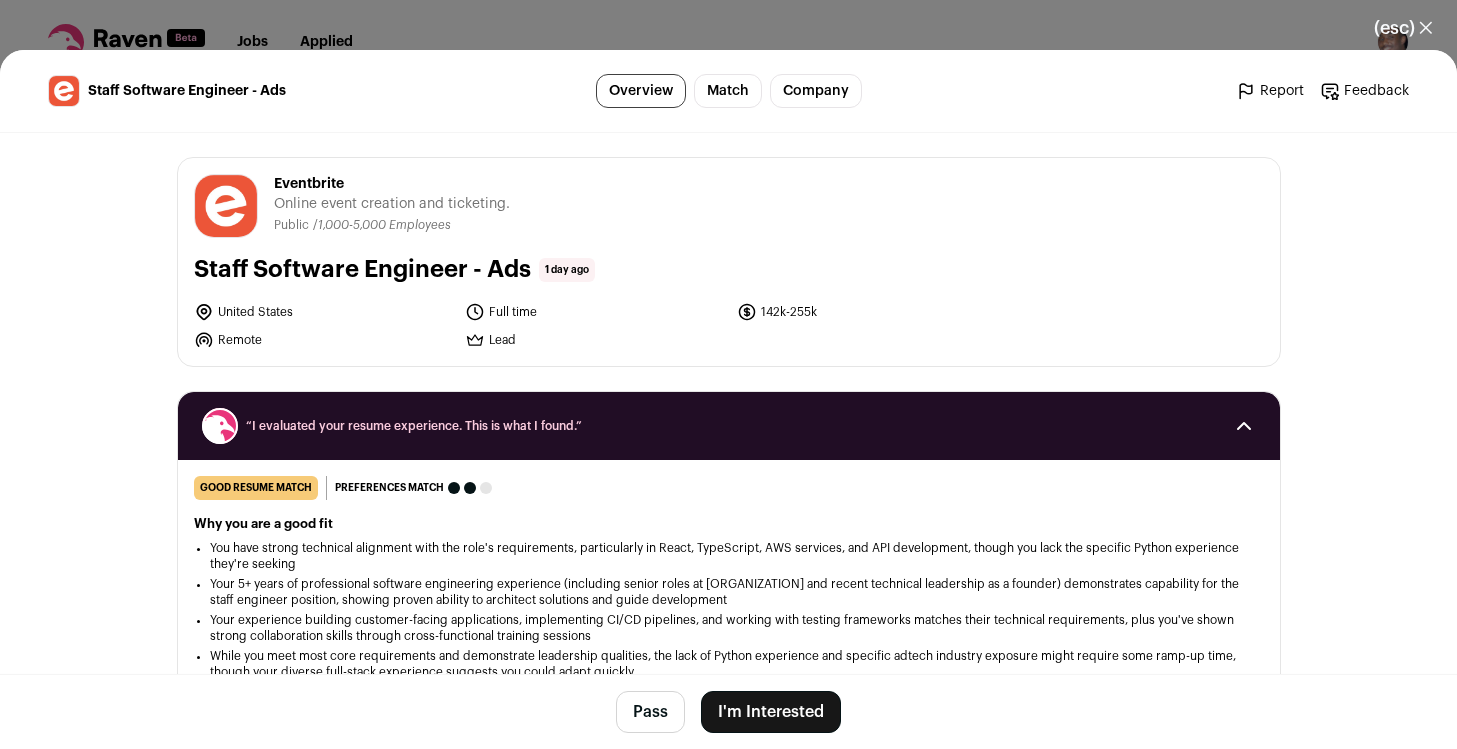 click on "(esc) ✕" at bounding box center [1403, 28] 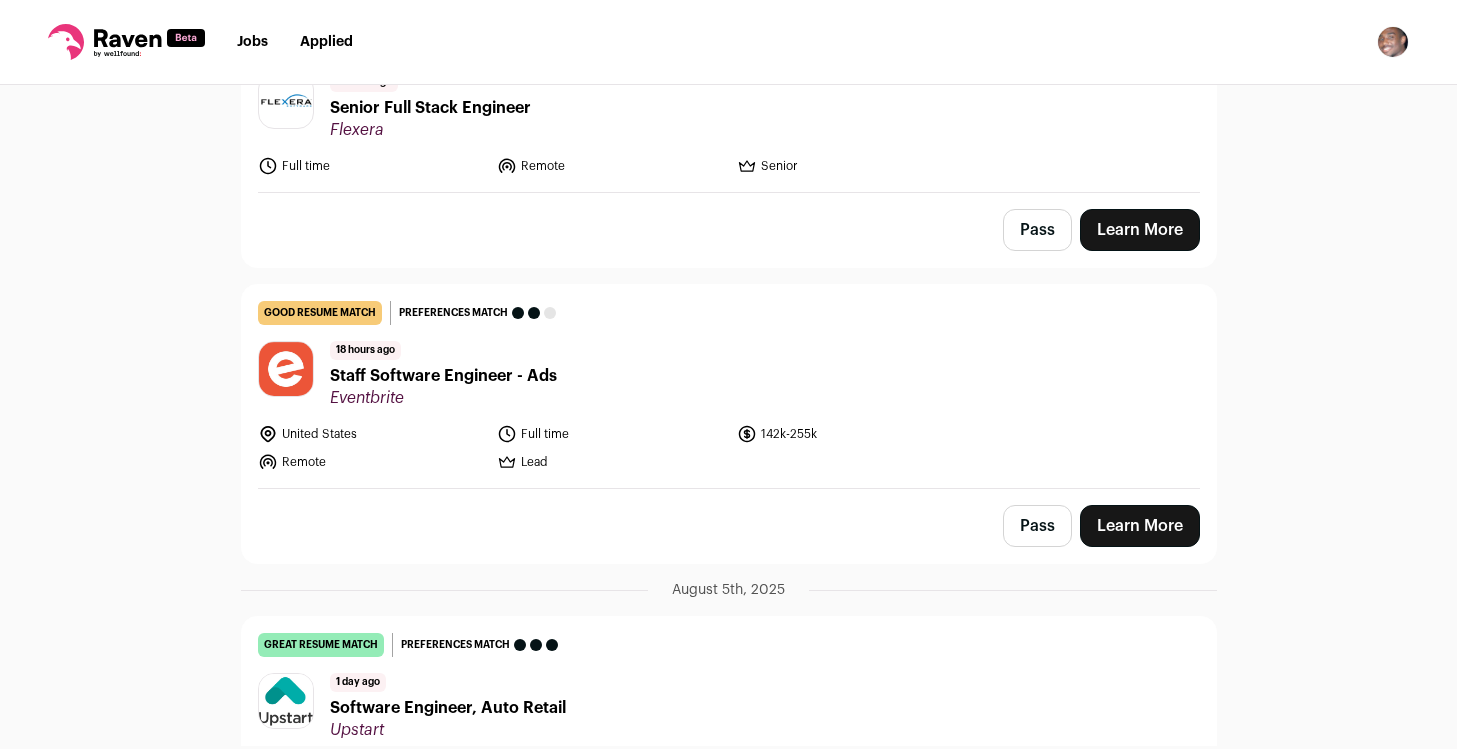 scroll, scrollTop: 278, scrollLeft: 0, axis: vertical 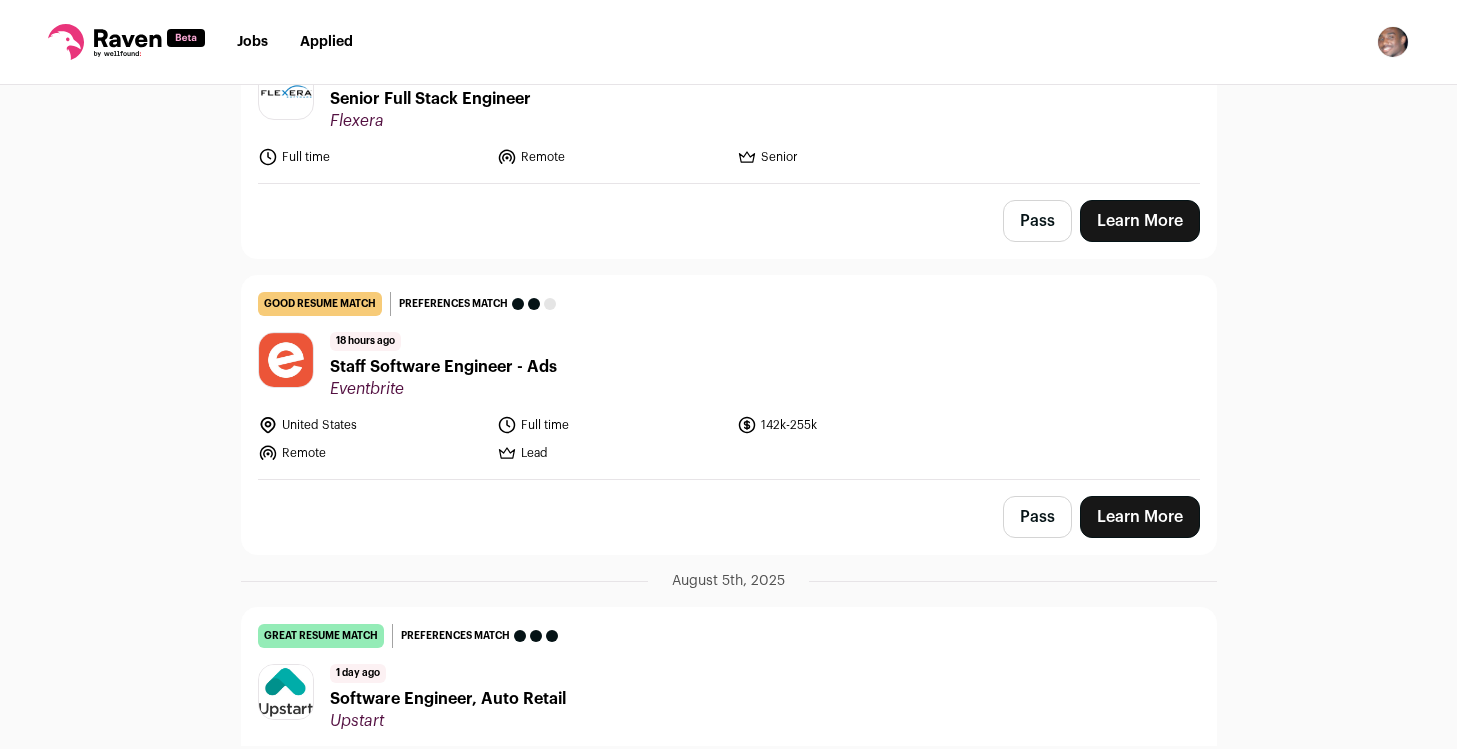 click at bounding box center (286, 360) 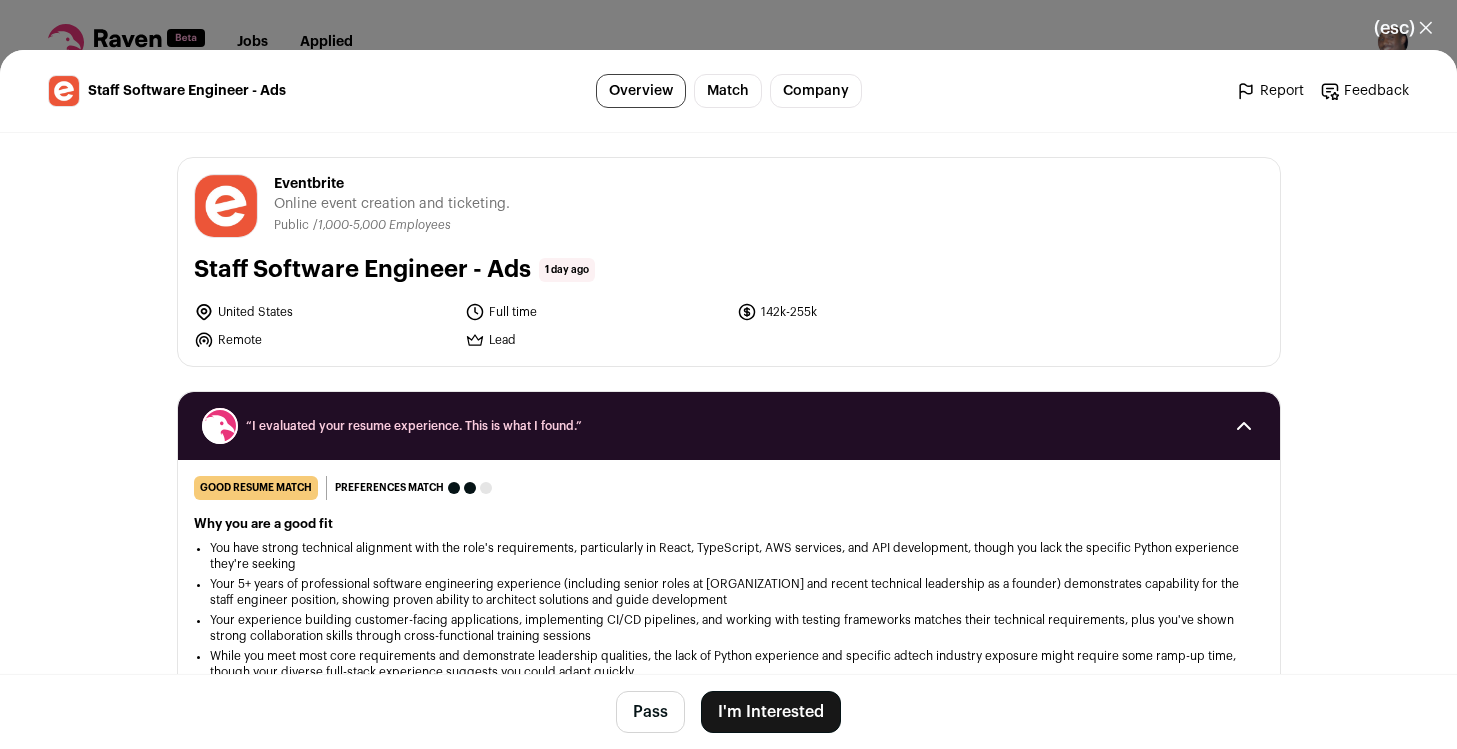 click on "(esc) ✕" at bounding box center [1403, 28] 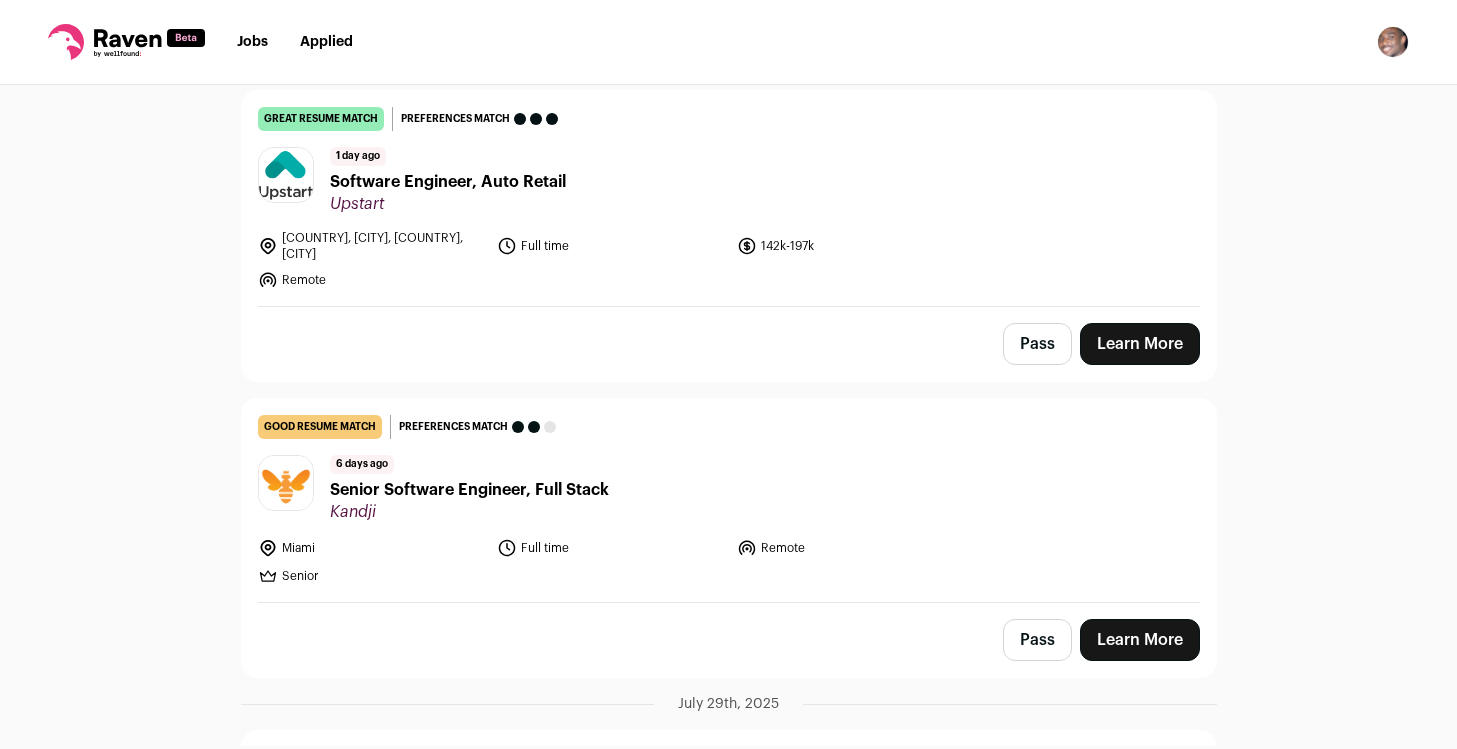 scroll, scrollTop: 609, scrollLeft: 0, axis: vertical 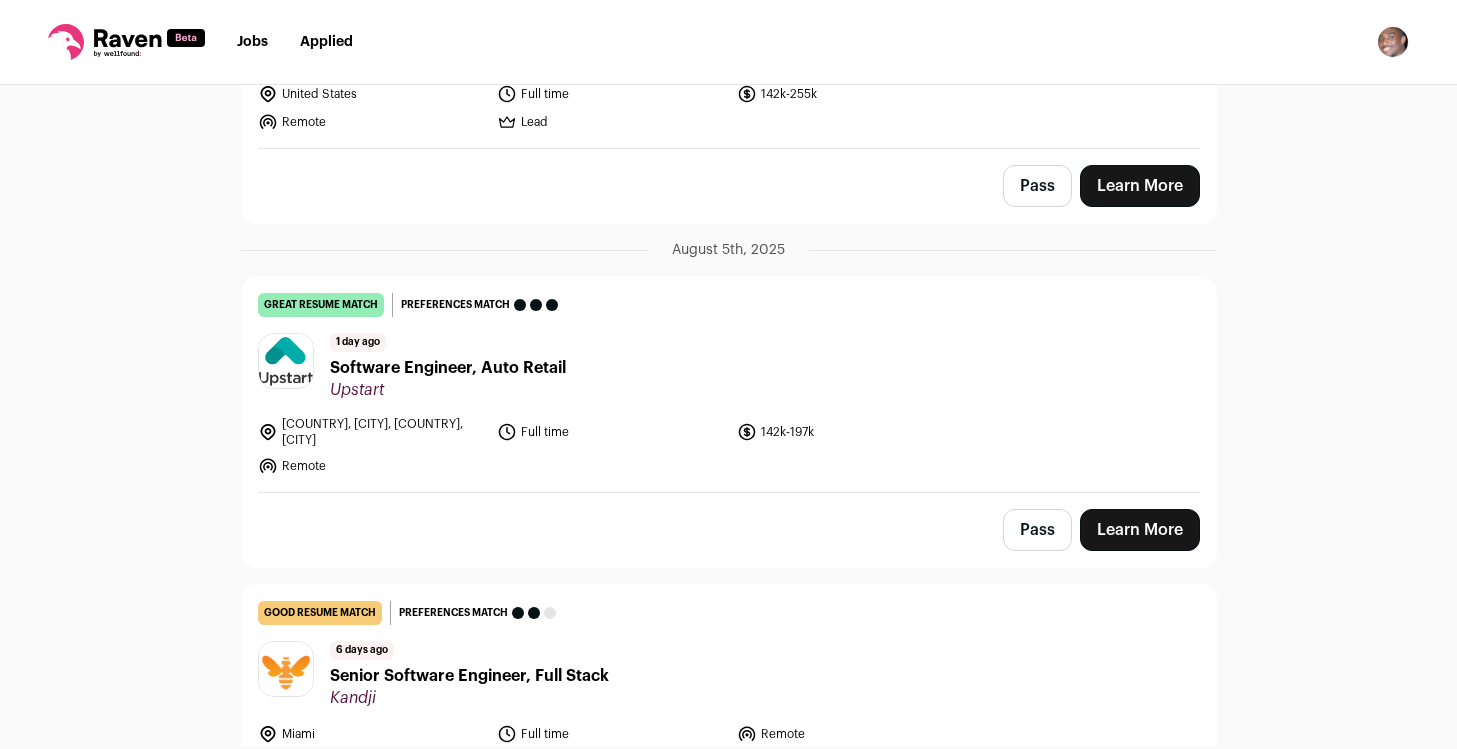 click on "Software Engineer, Auto Retail" at bounding box center (448, 368) 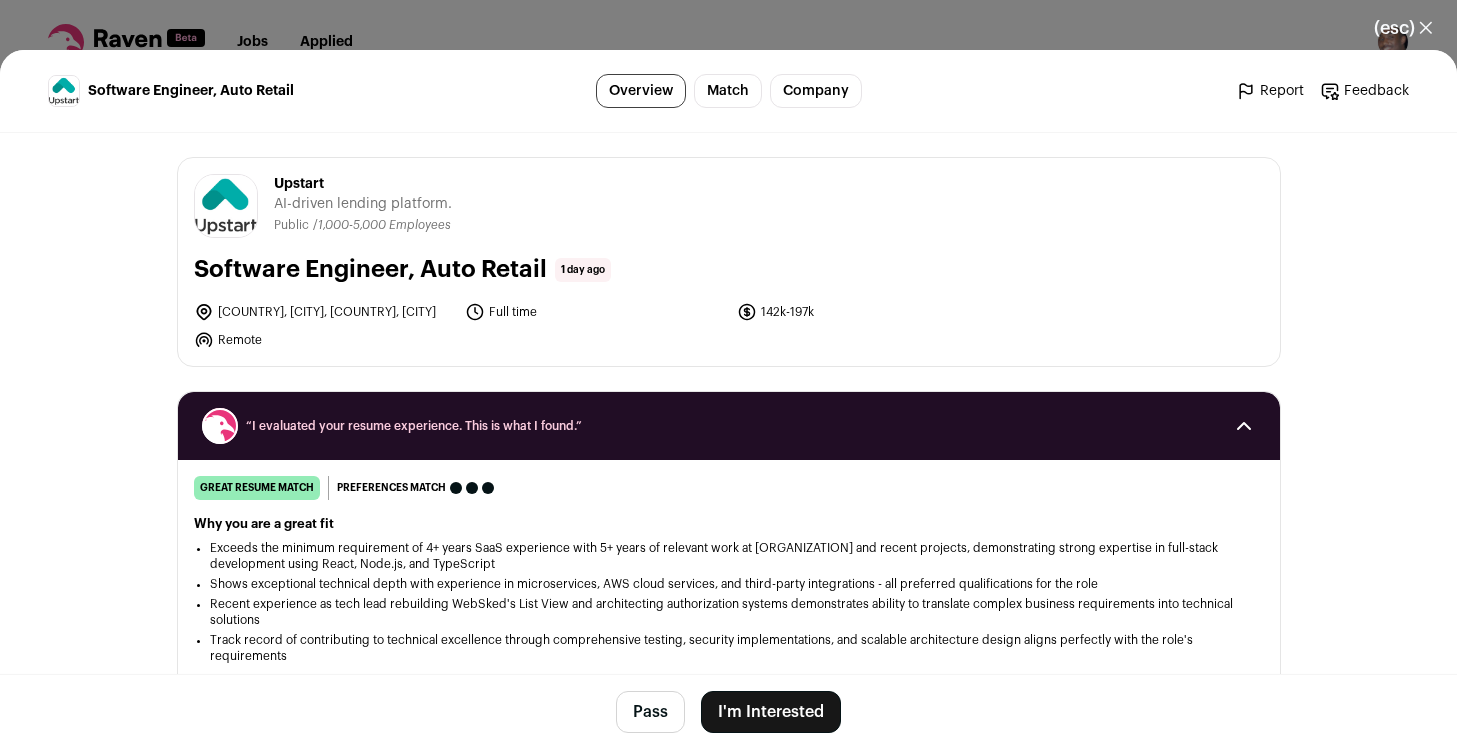 click on "I'm Interested" at bounding box center (771, 712) 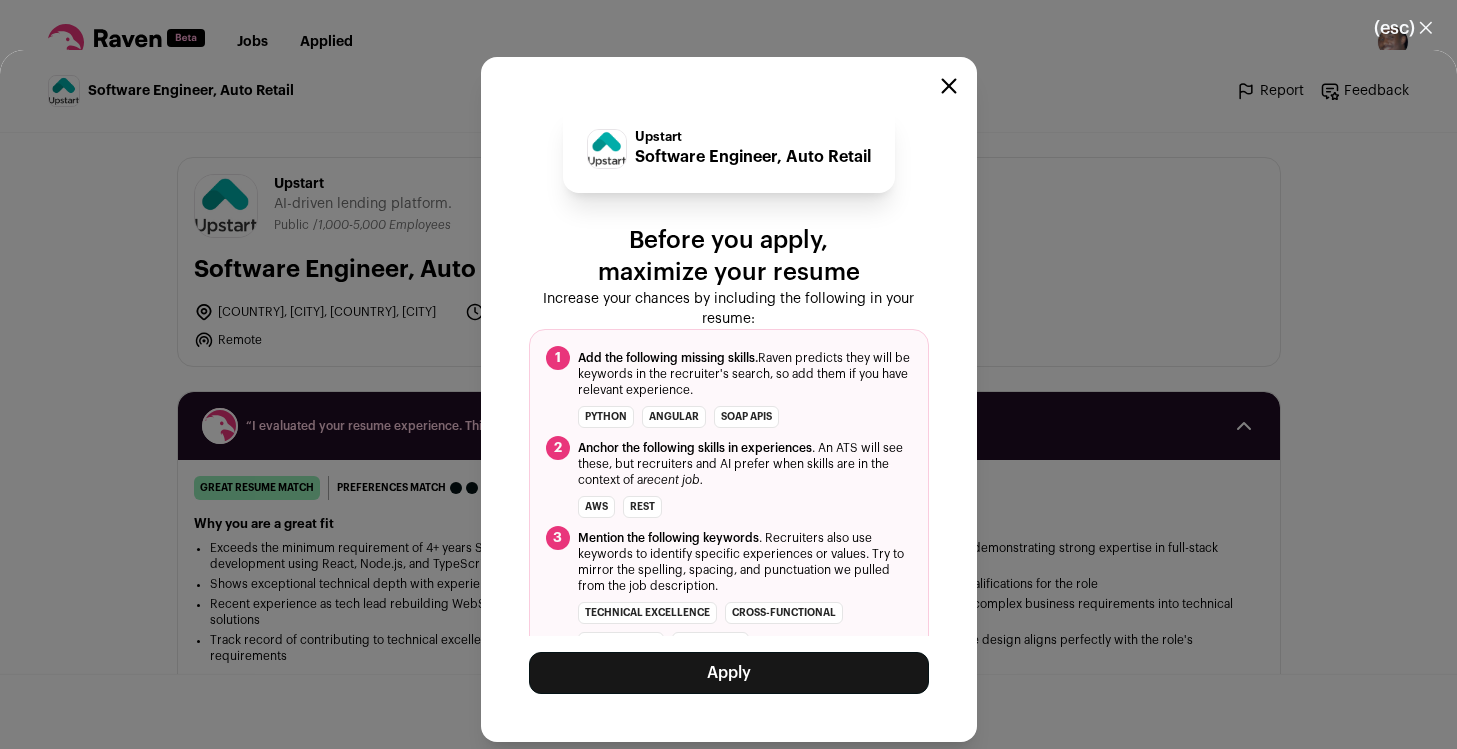 click on "Apply" at bounding box center (729, 673) 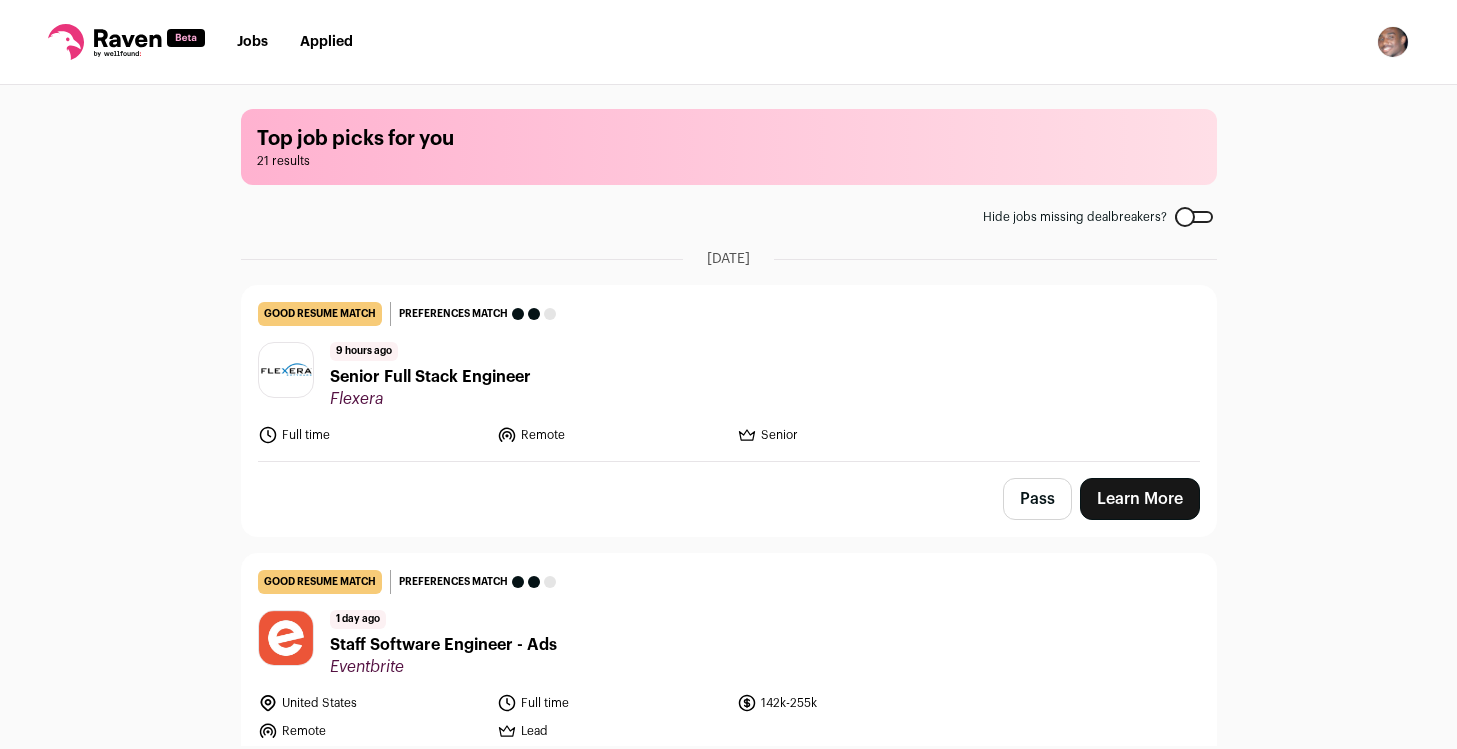 scroll, scrollTop: 0, scrollLeft: 0, axis: both 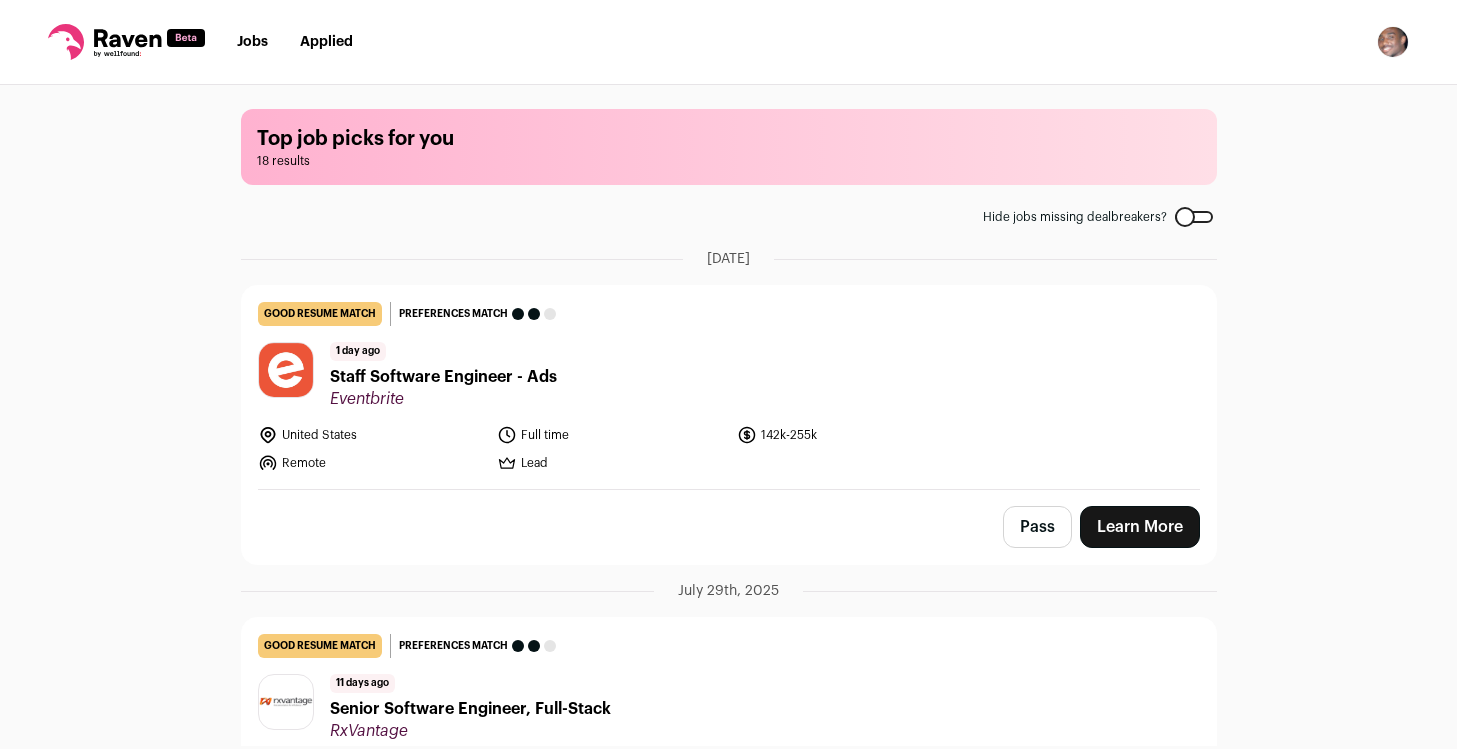 click on "Applied" at bounding box center [326, 42] 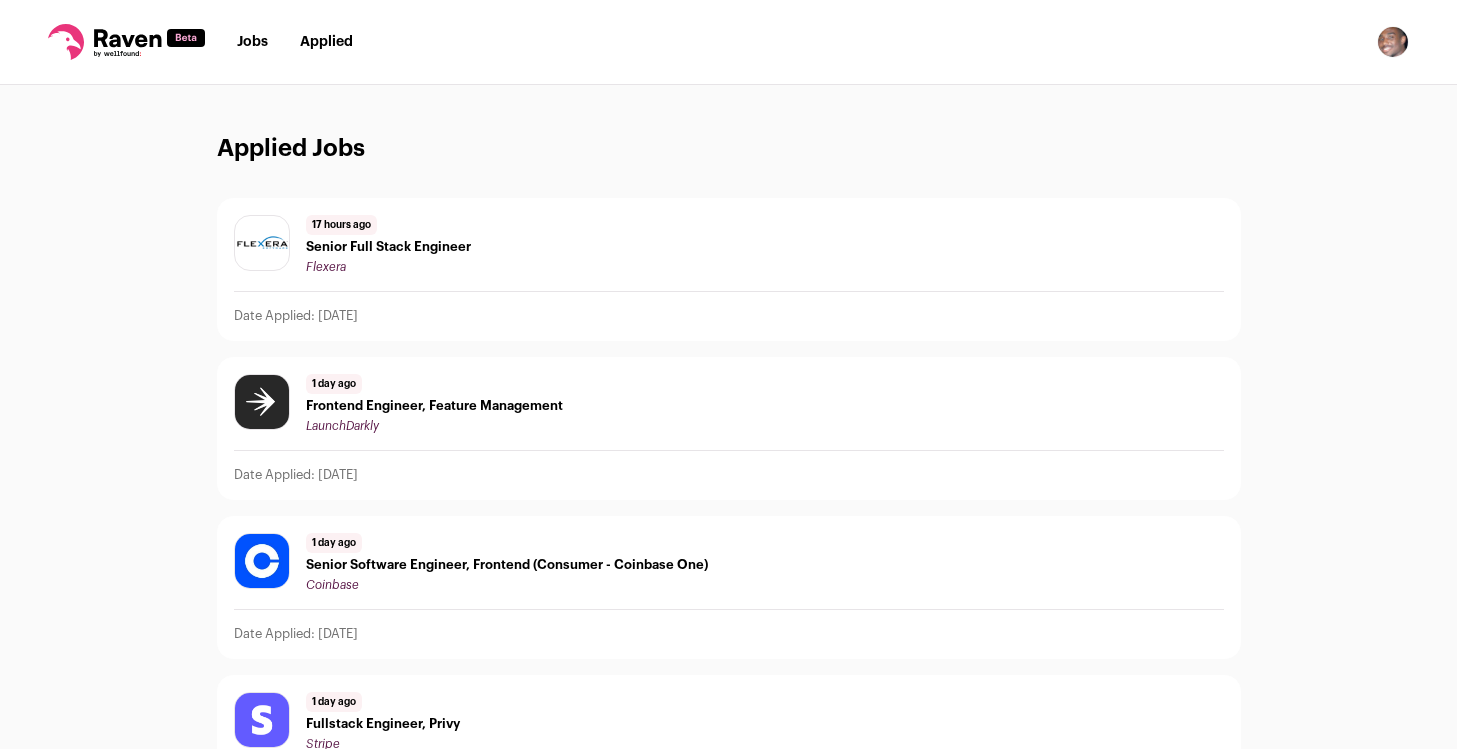 click on "Applied Jobs
17 hours ago
Senior Full Stack Engineer
Flexera
Date Applied: 2025/08/06
1 day ago
Frontend Engineer, Feature Management
LaunchDarkly
Date Applied: 2025/08/06
1 day ago
Senior Software Engineer, Frontend (Consumer - Coinbase One)
Coinbase" at bounding box center (728, 1882) 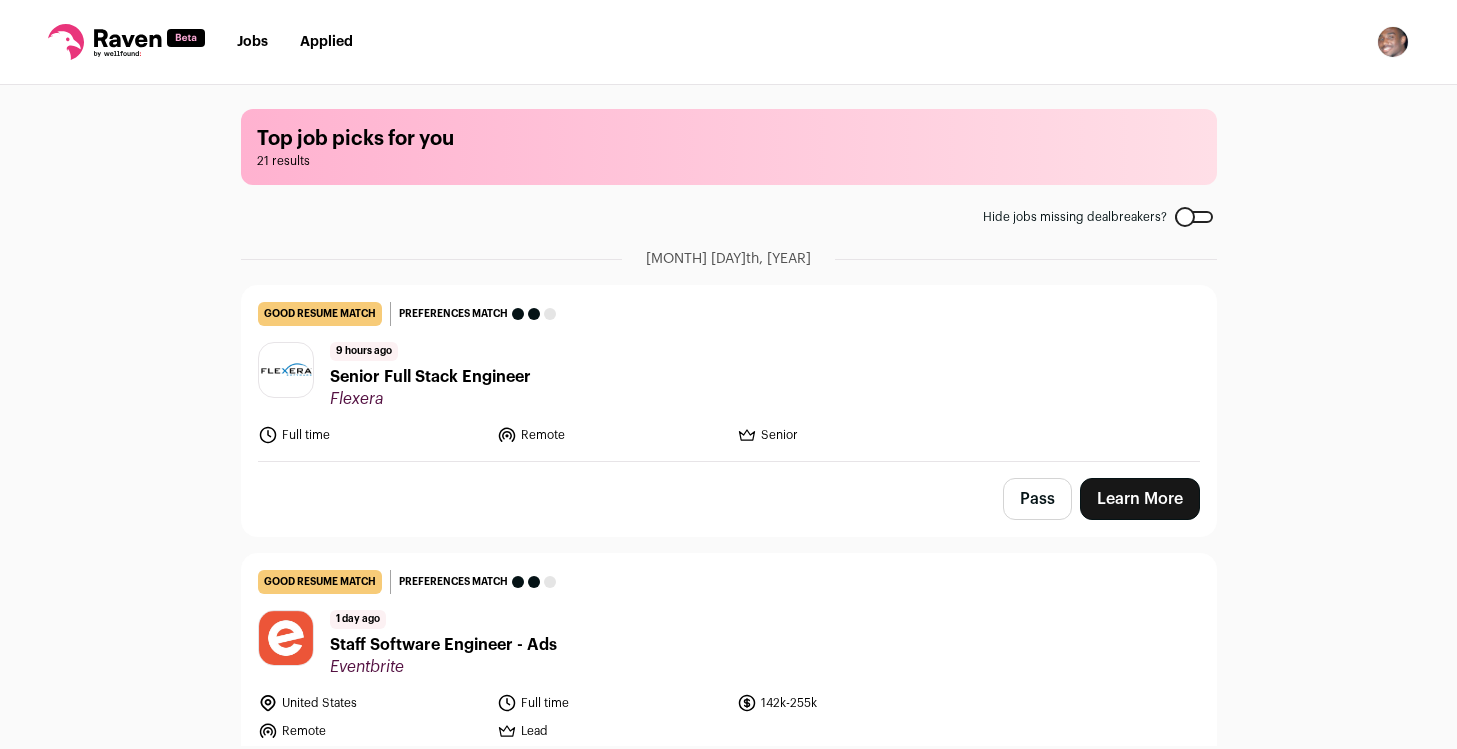 scroll, scrollTop: 0, scrollLeft: 0, axis: both 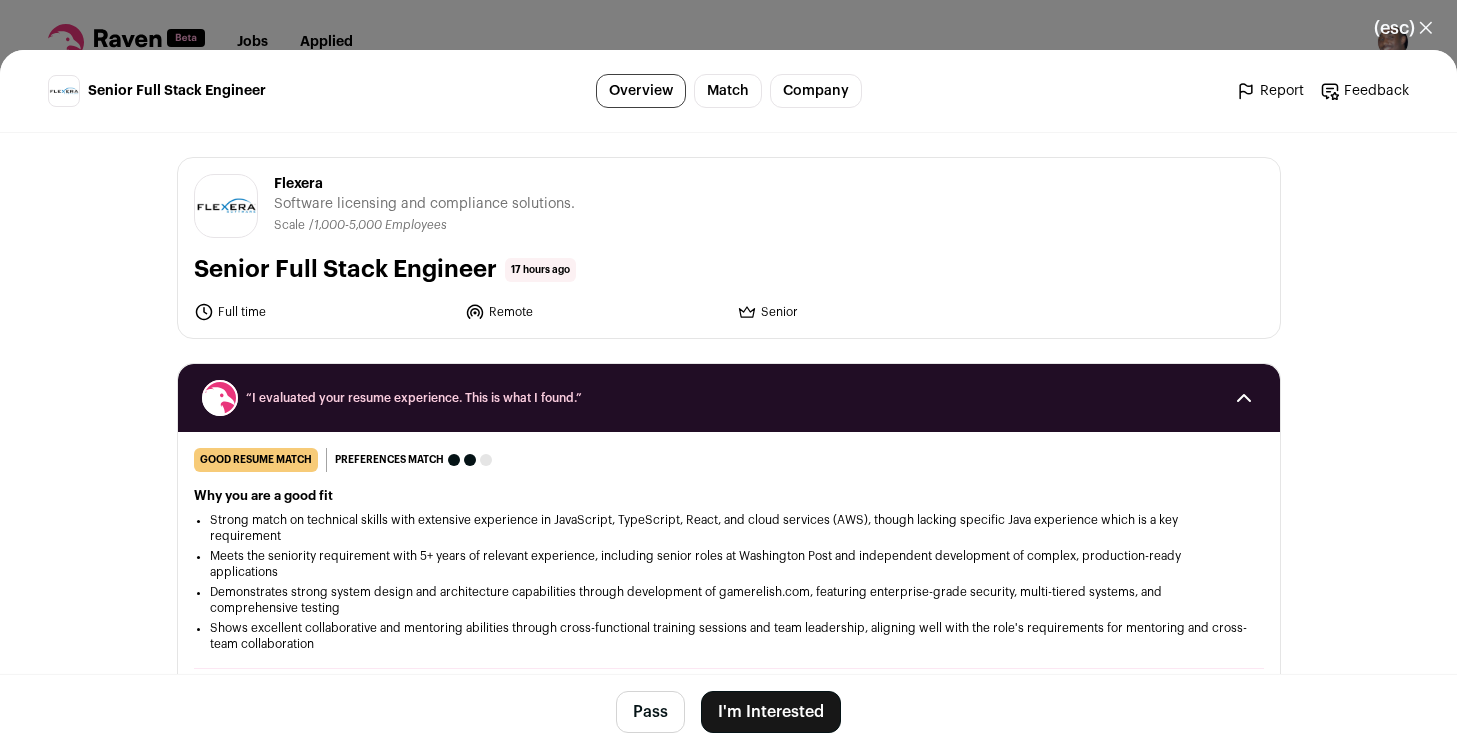 drag, startPoint x: 790, startPoint y: 701, endPoint x: 818, endPoint y: 610, distance: 95.2103 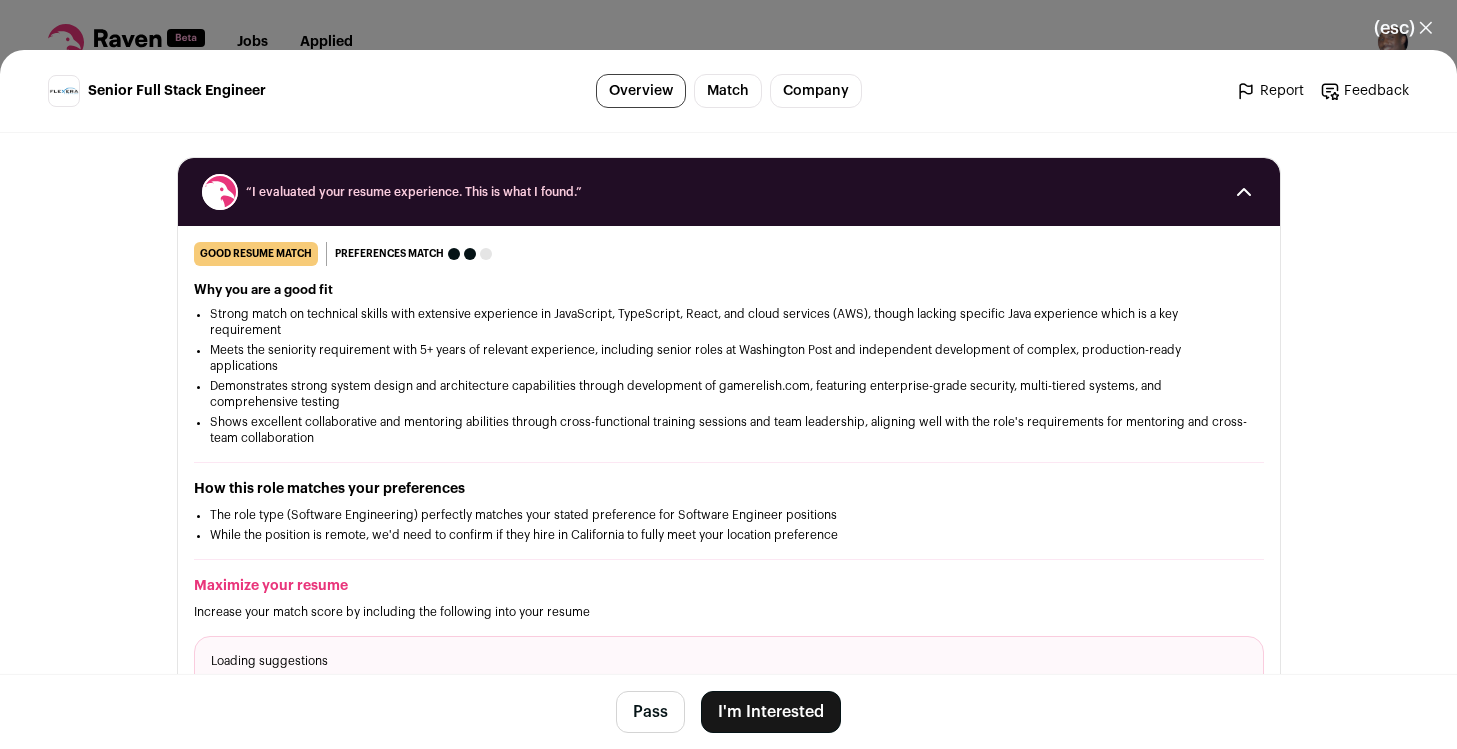scroll, scrollTop: 379, scrollLeft: 0, axis: vertical 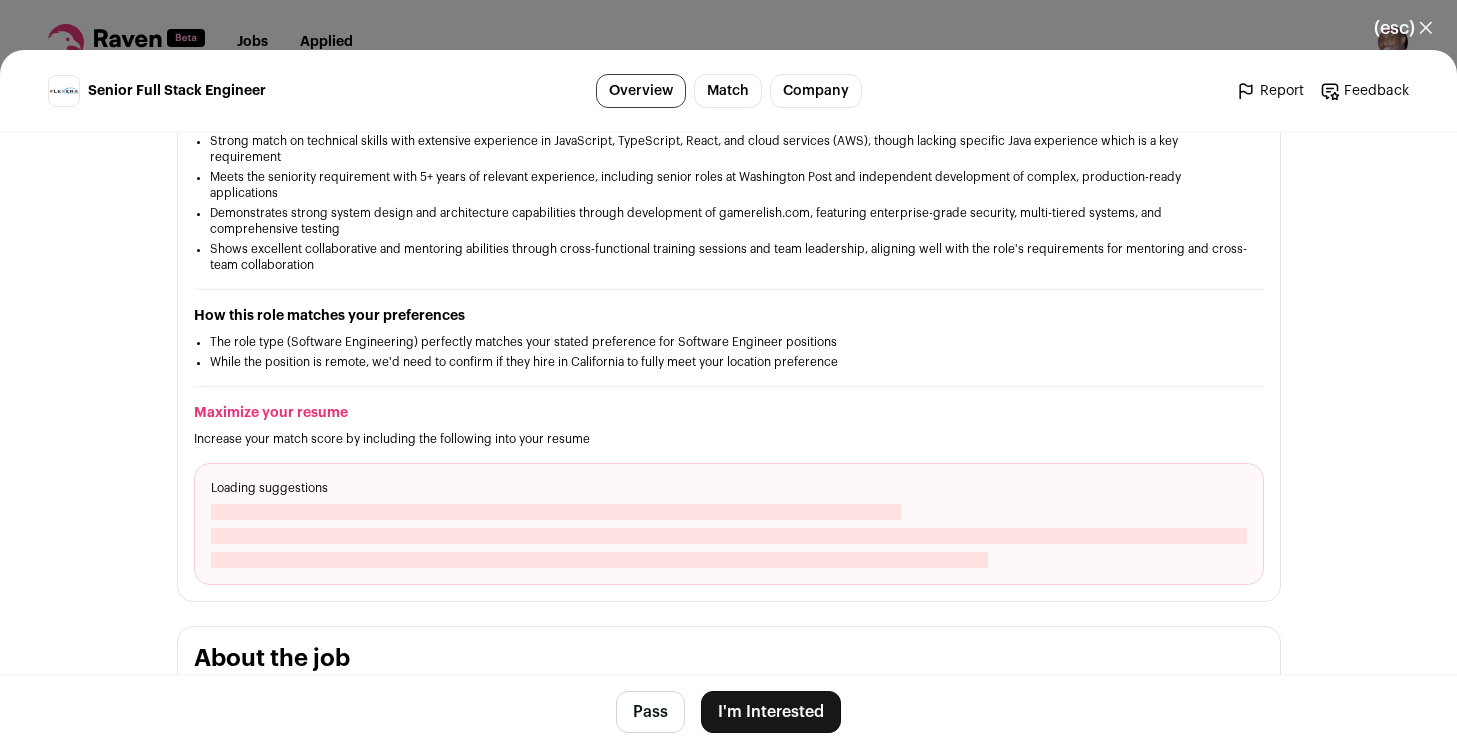 click on "I'm Interested" at bounding box center (771, 712) 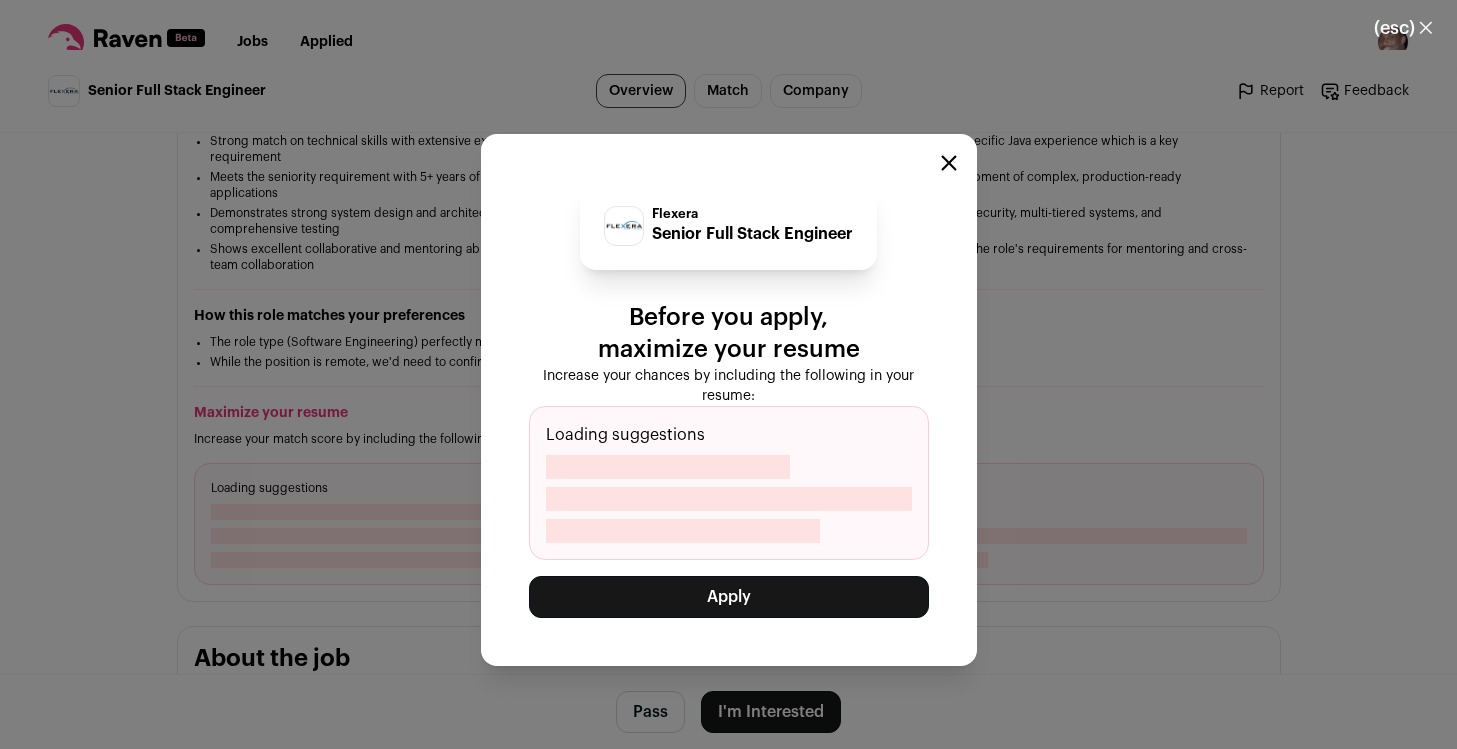click on "Apply" at bounding box center (729, 597) 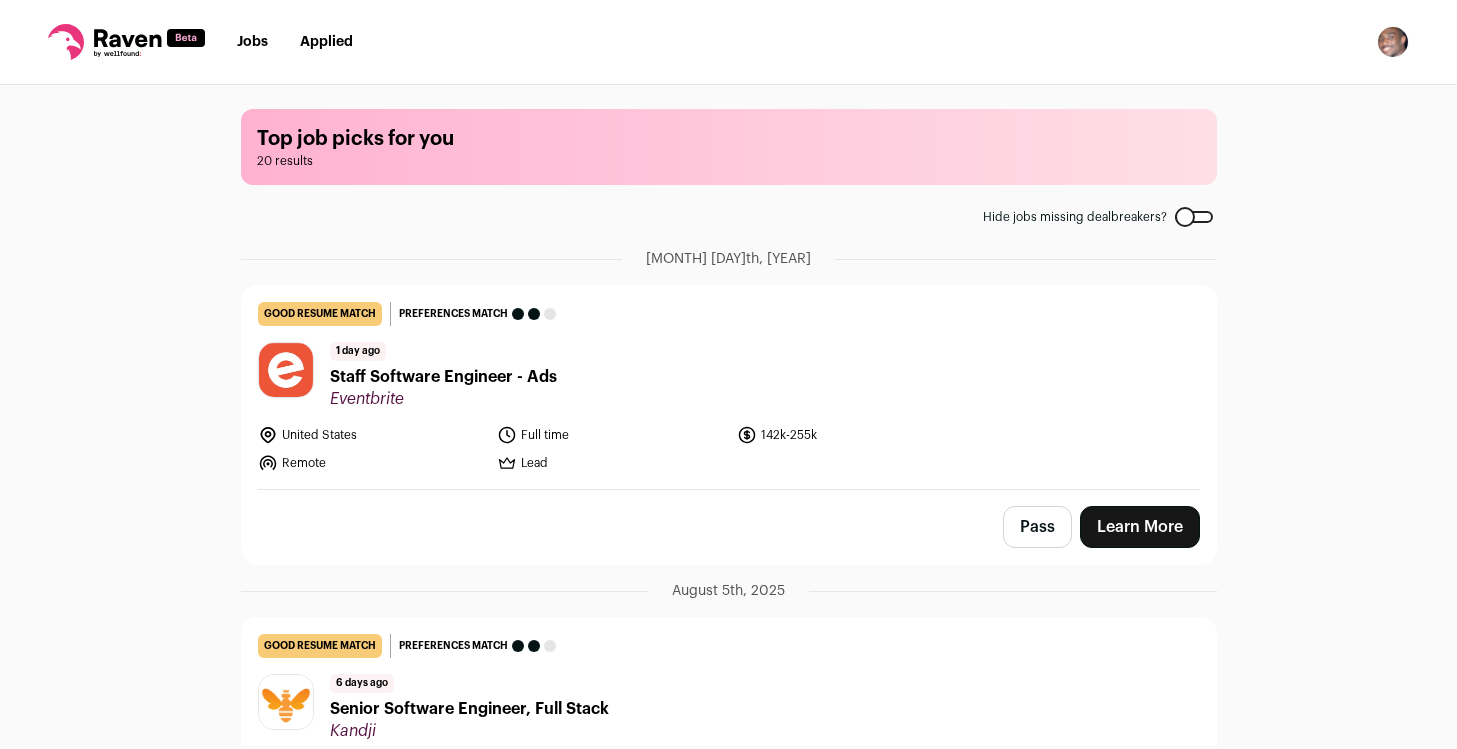 scroll, scrollTop: 0, scrollLeft: 0, axis: both 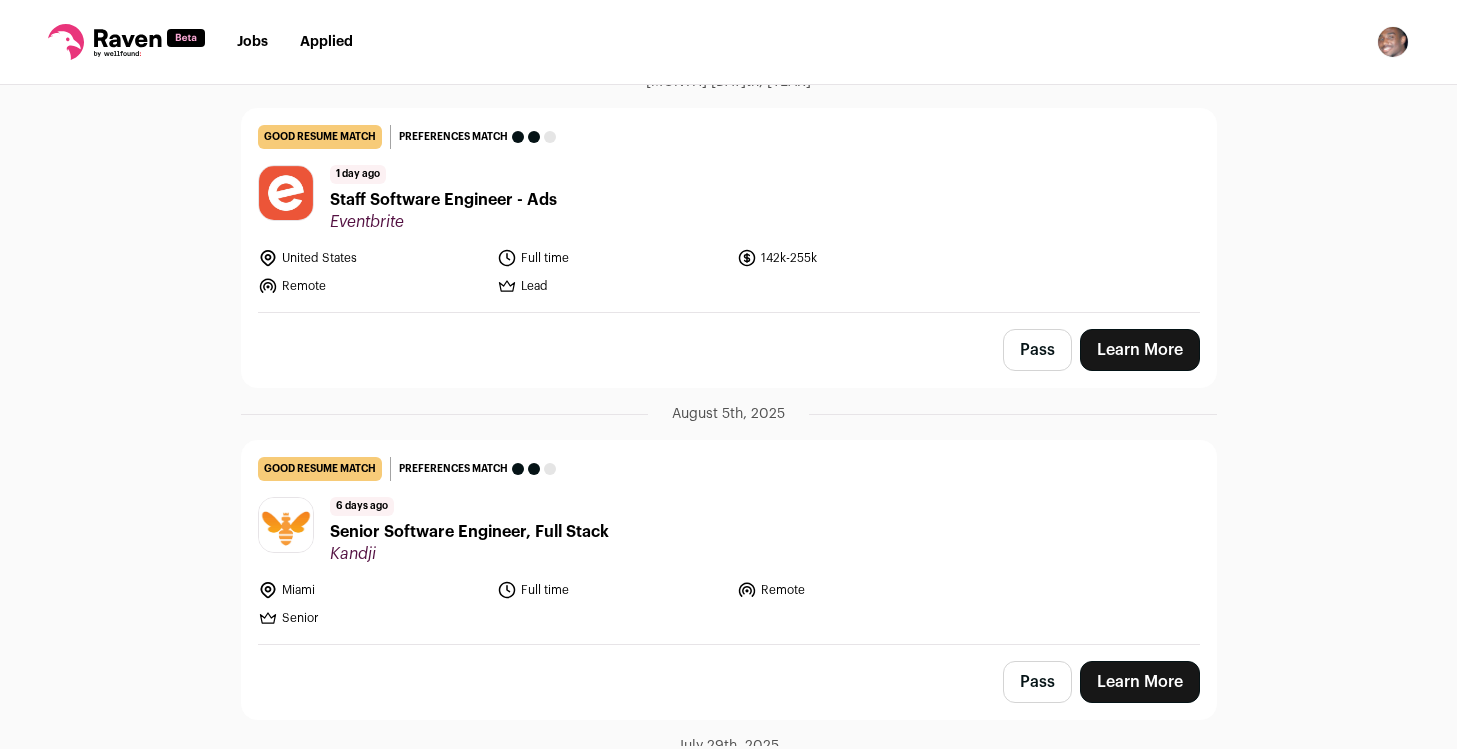 click on "Learn More" at bounding box center (1140, 682) 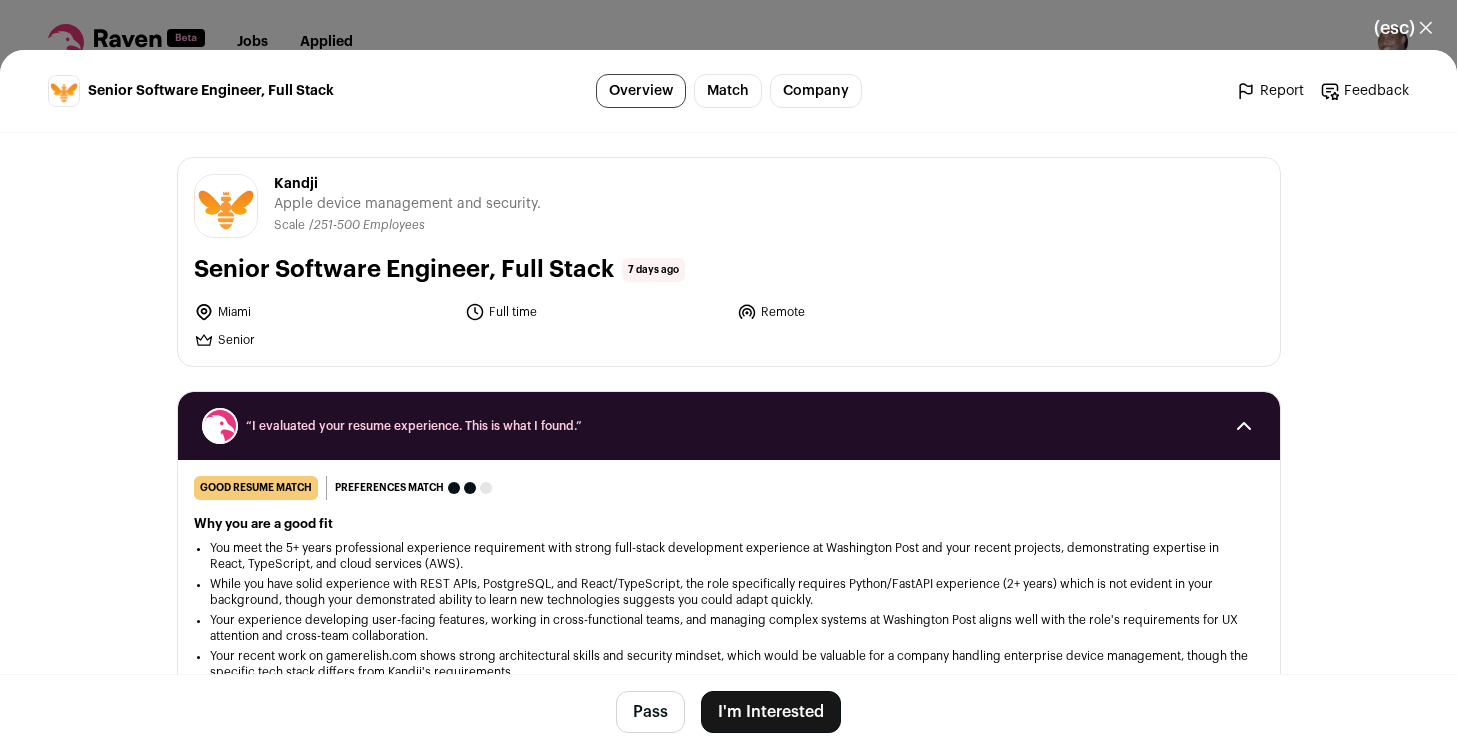 click on "I'm Interested" at bounding box center (771, 712) 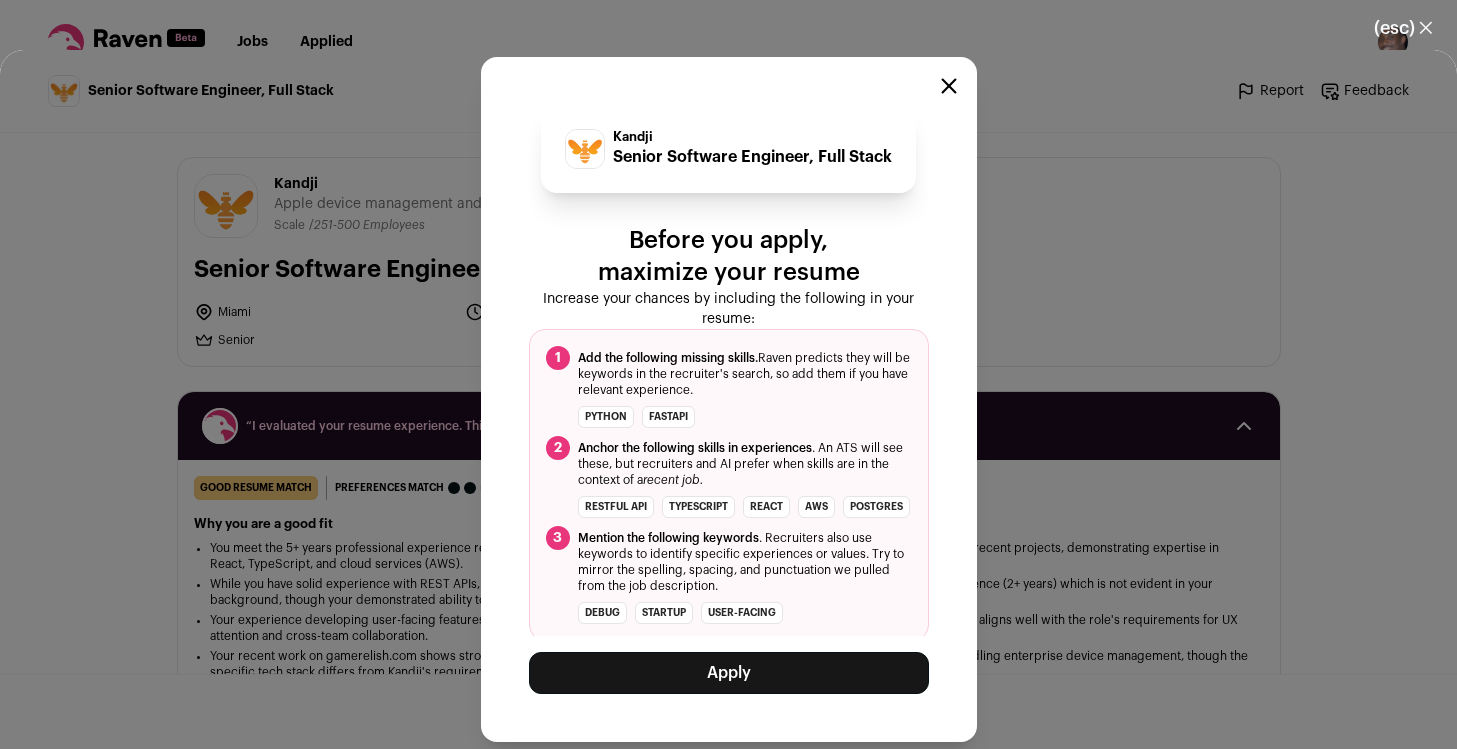 click on "Apply" at bounding box center (729, 673) 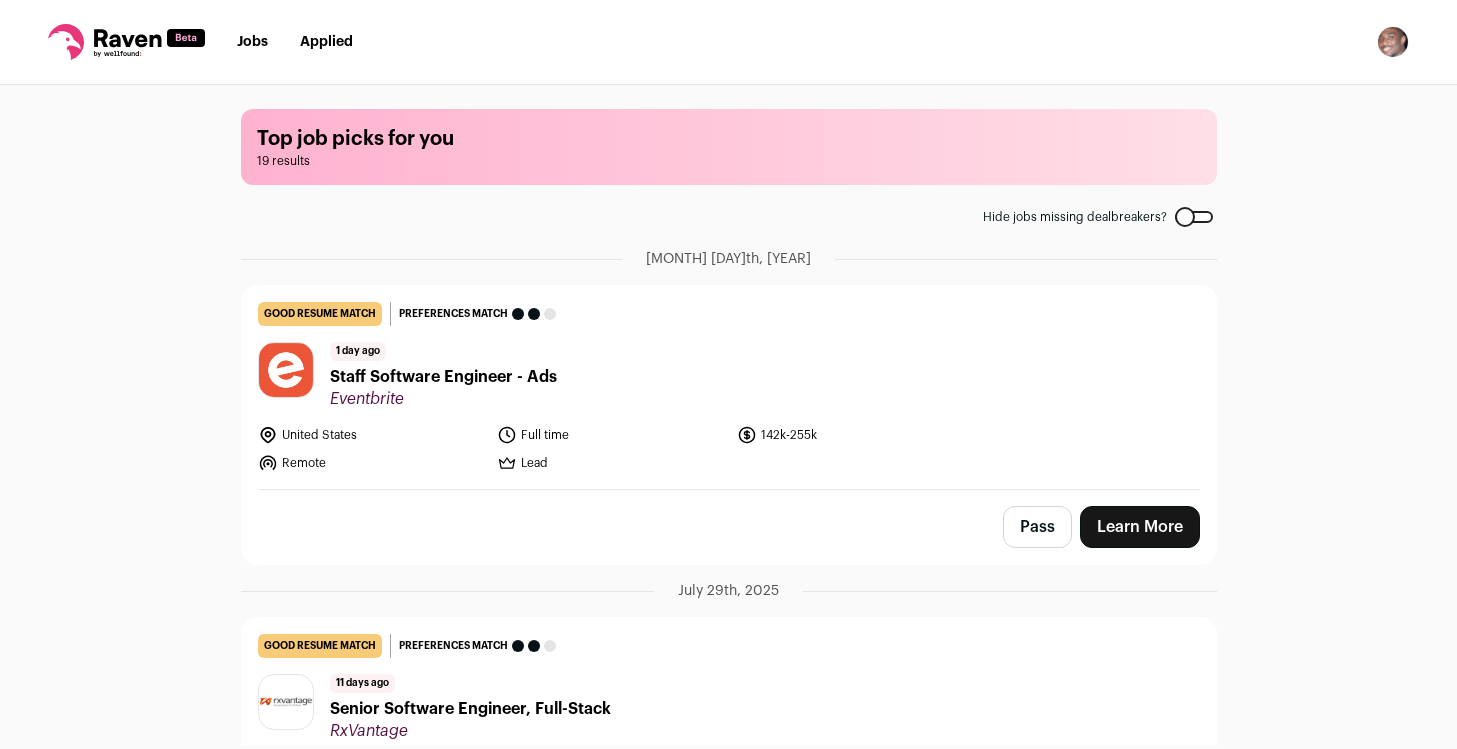 scroll, scrollTop: 0, scrollLeft: 0, axis: both 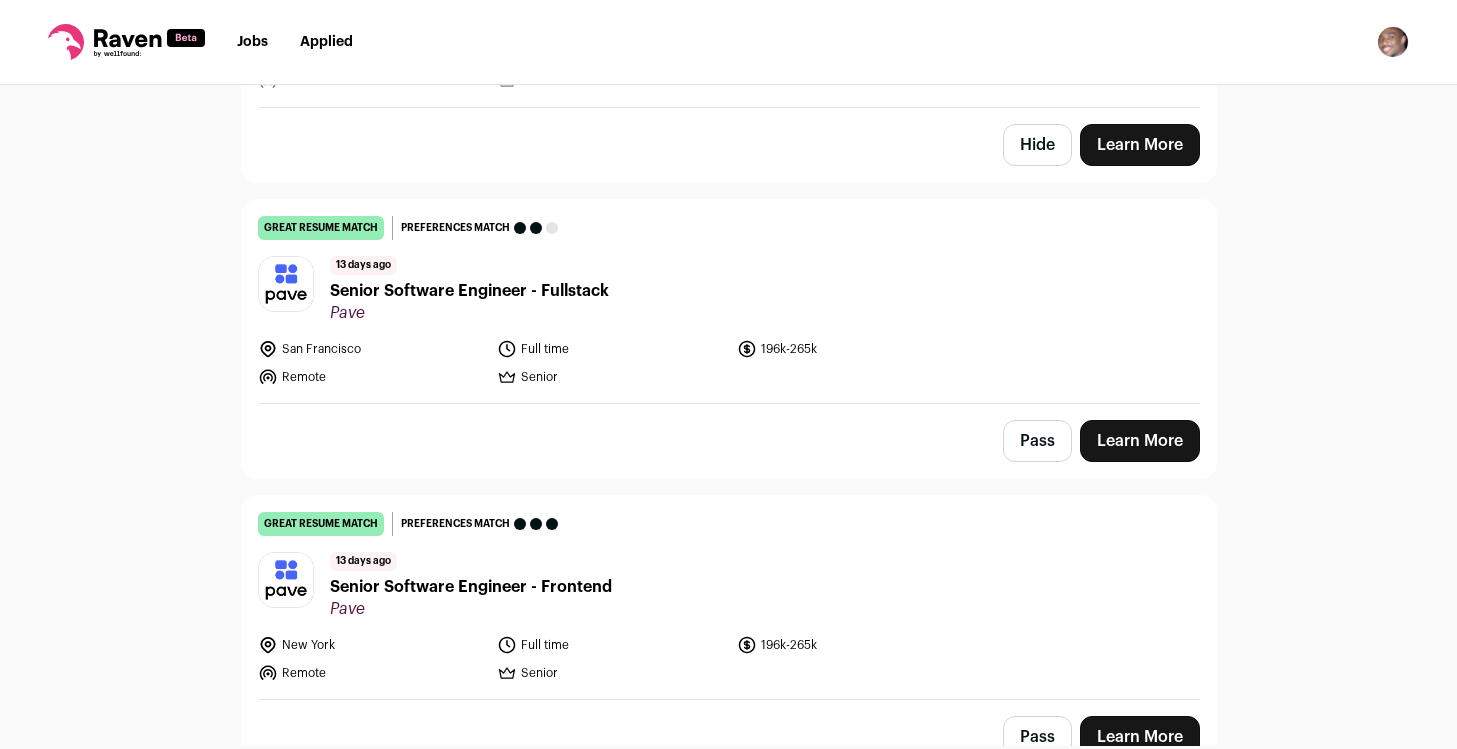 click on "Learn More" at bounding box center (1140, 441) 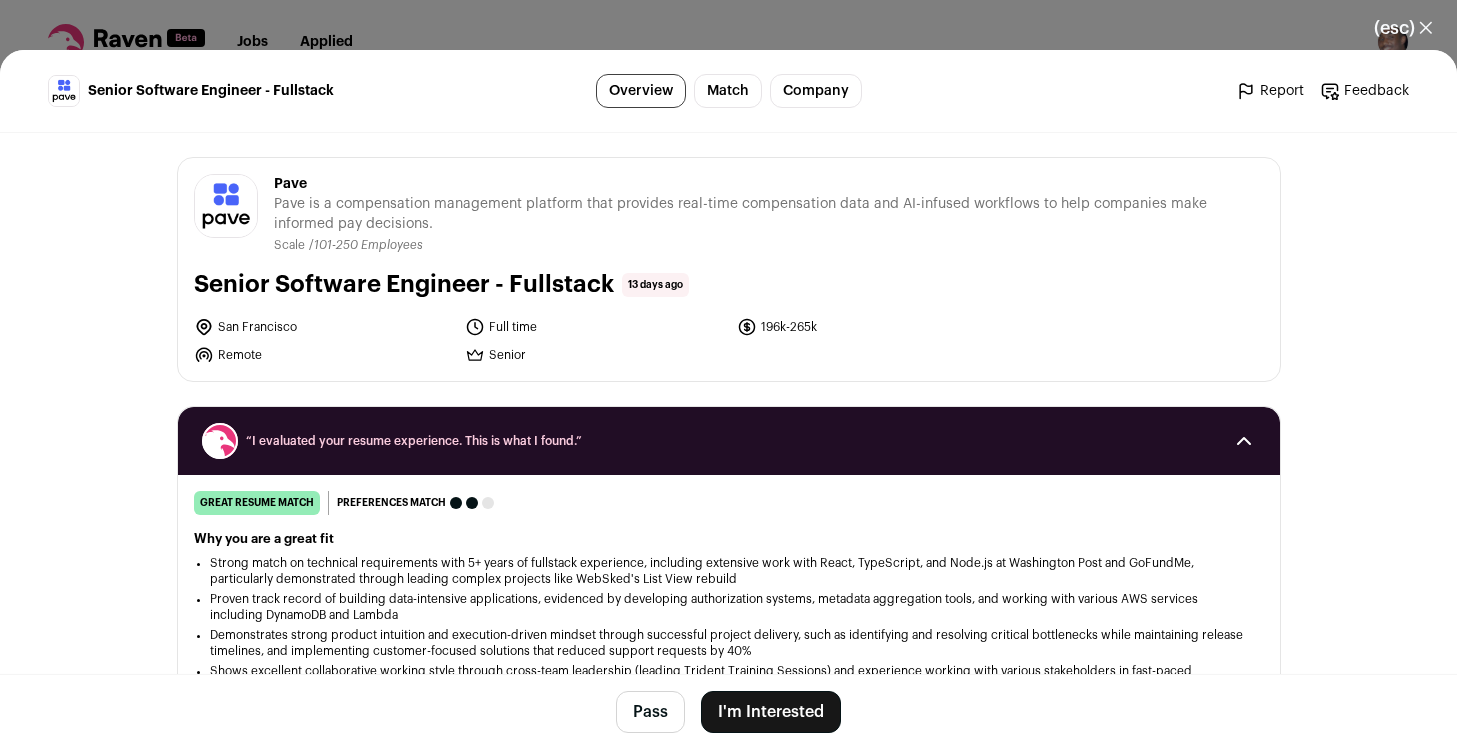 click on "I'm Interested" at bounding box center (771, 712) 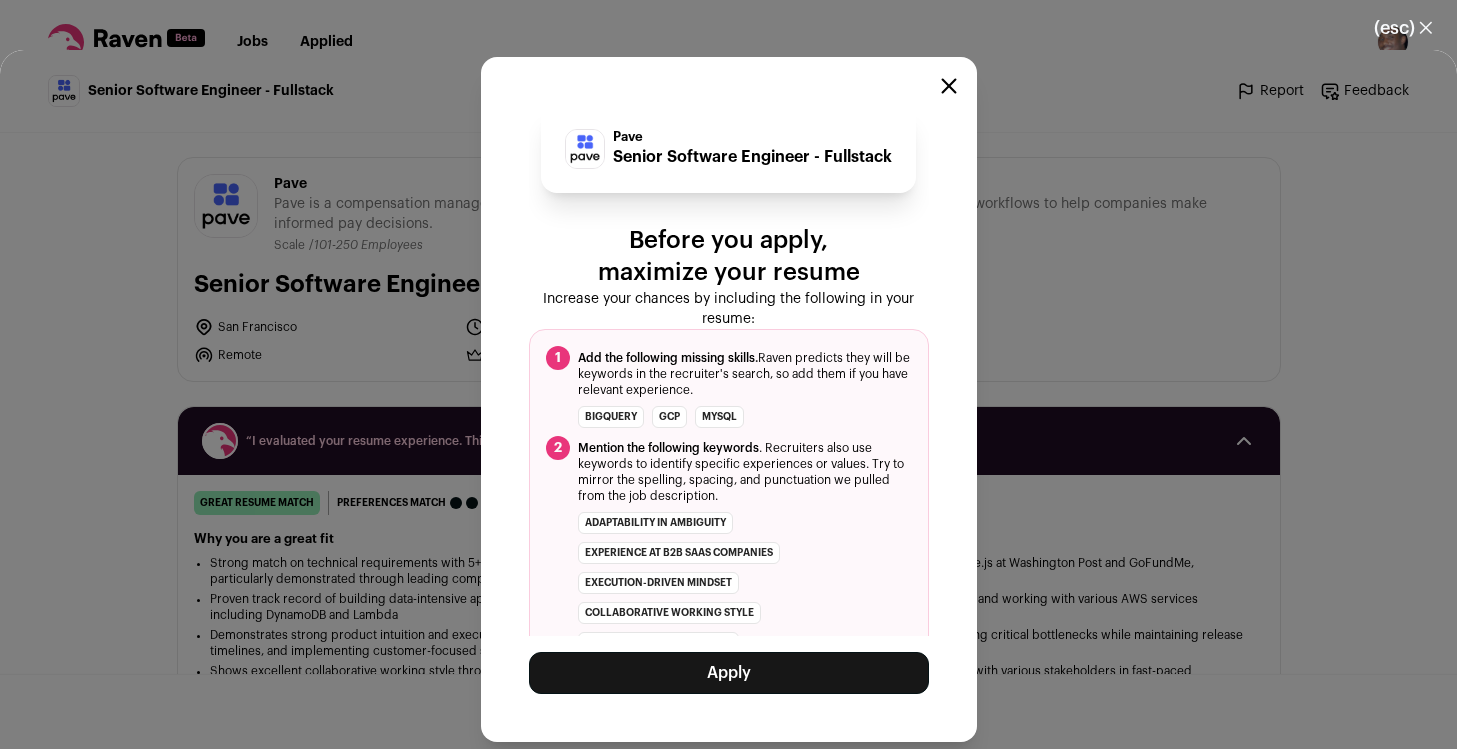 click on "Apply" at bounding box center [729, 673] 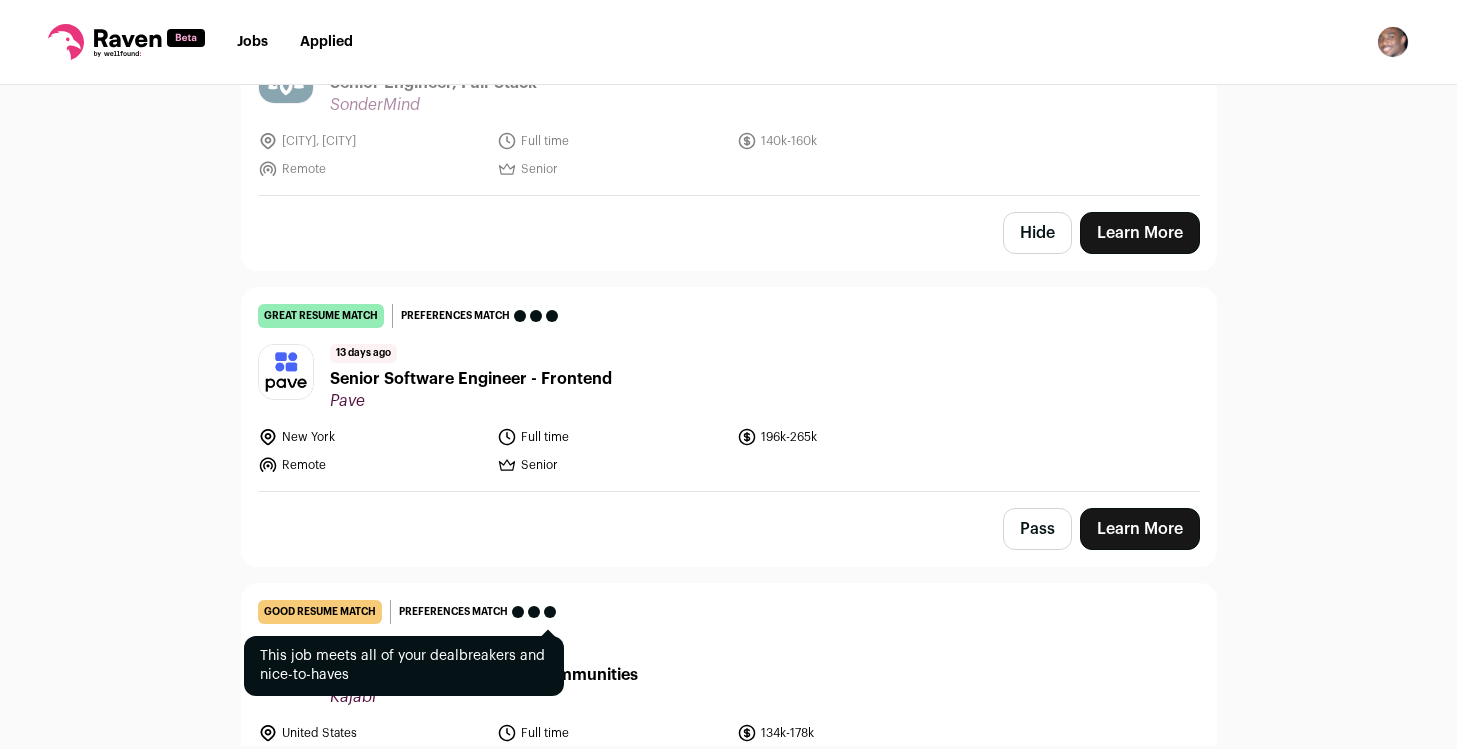 scroll, scrollTop: 889, scrollLeft: 0, axis: vertical 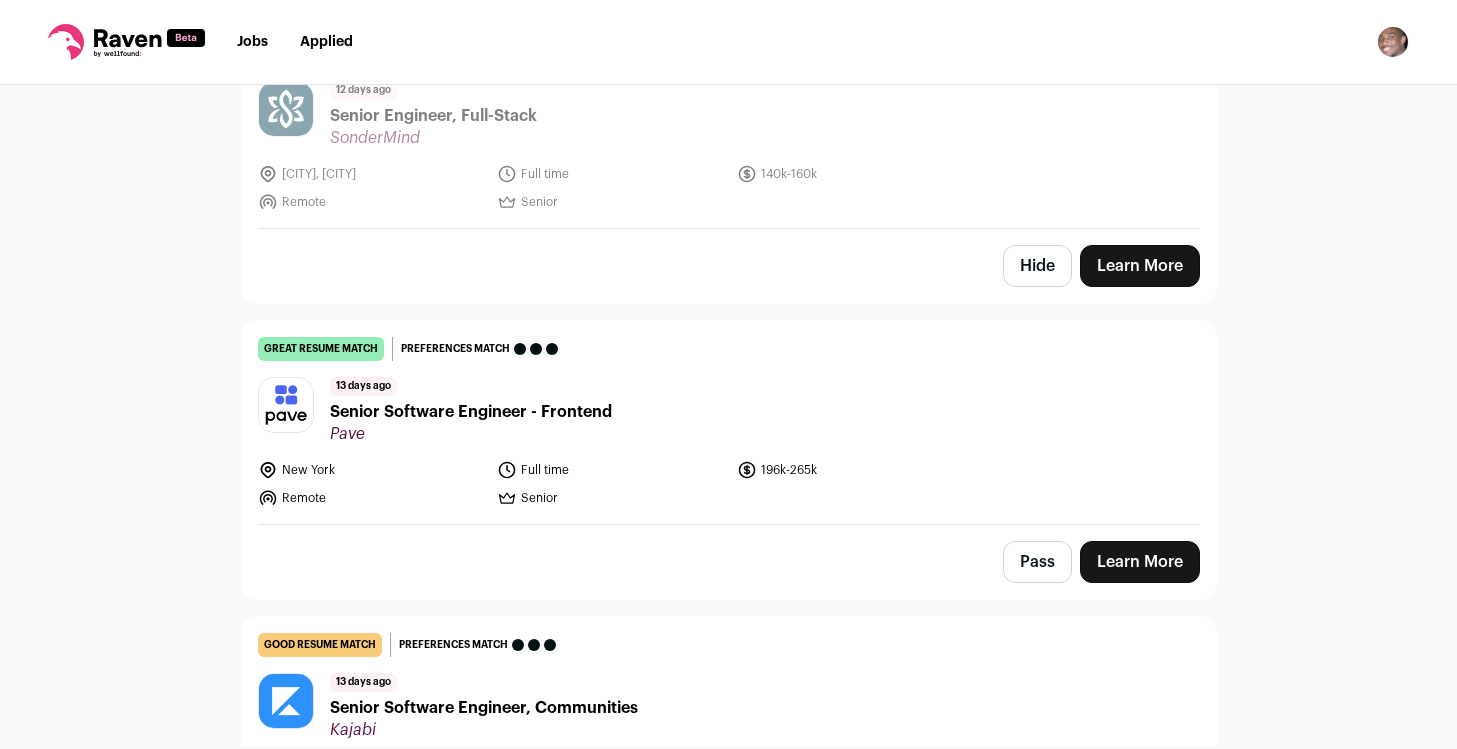 click at bounding box center [286, 405] 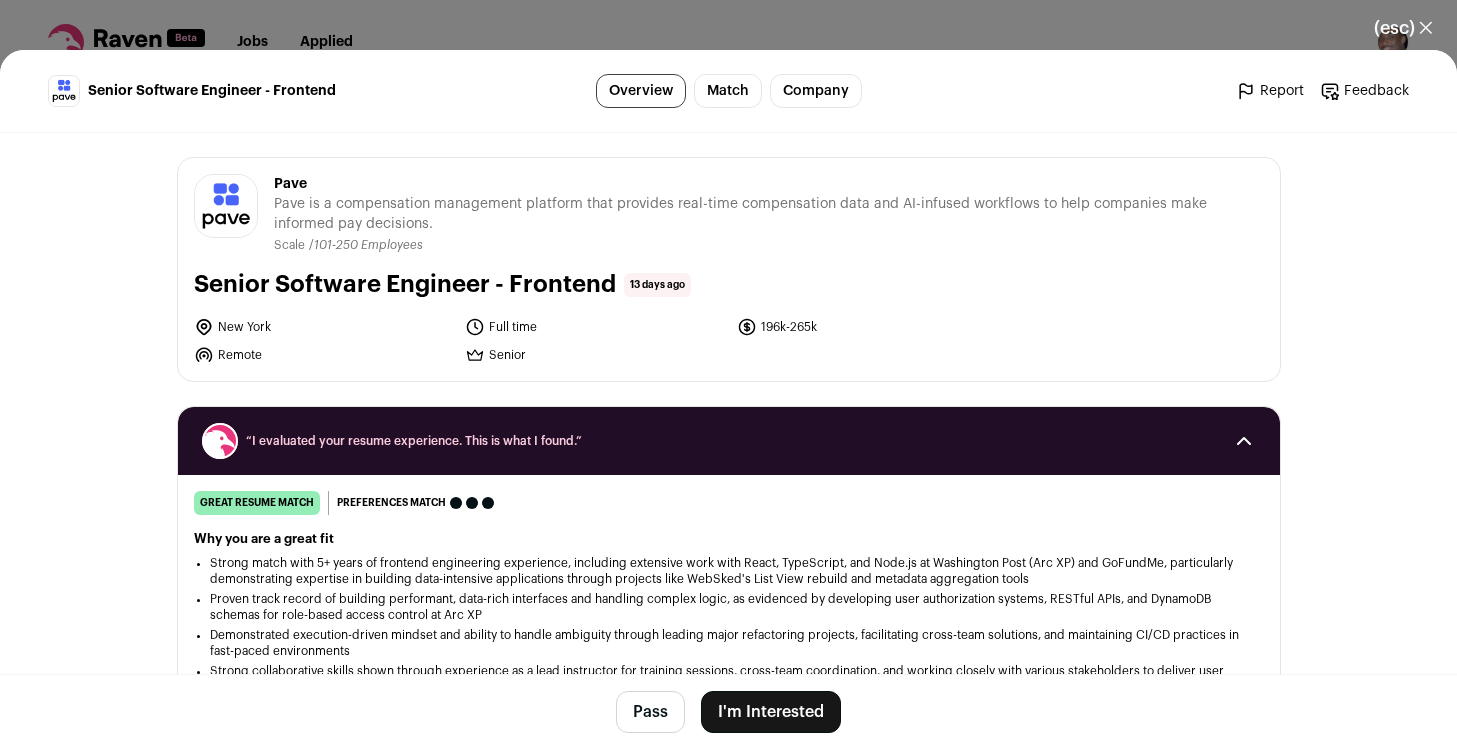 click on "(esc) ✕" at bounding box center (1403, 28) 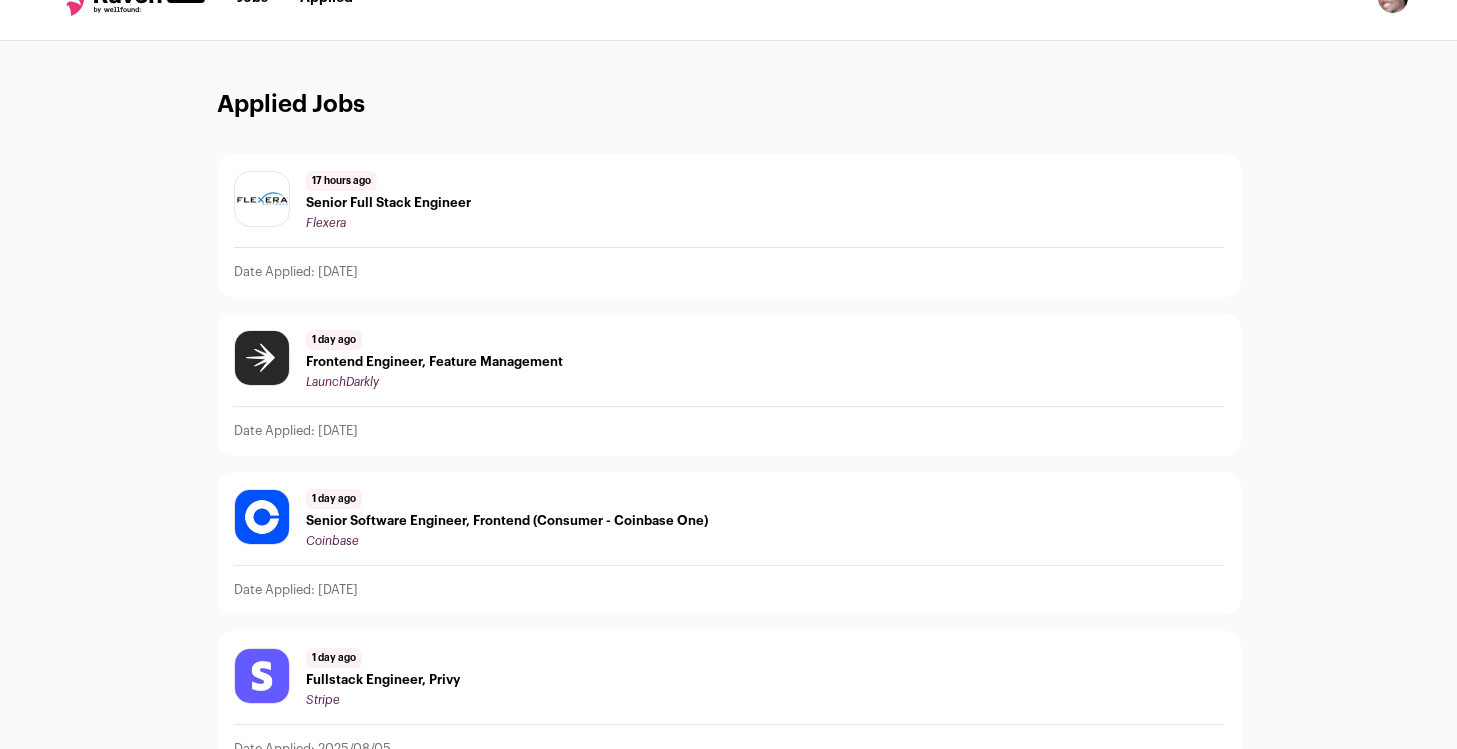 scroll, scrollTop: 0, scrollLeft: 0, axis: both 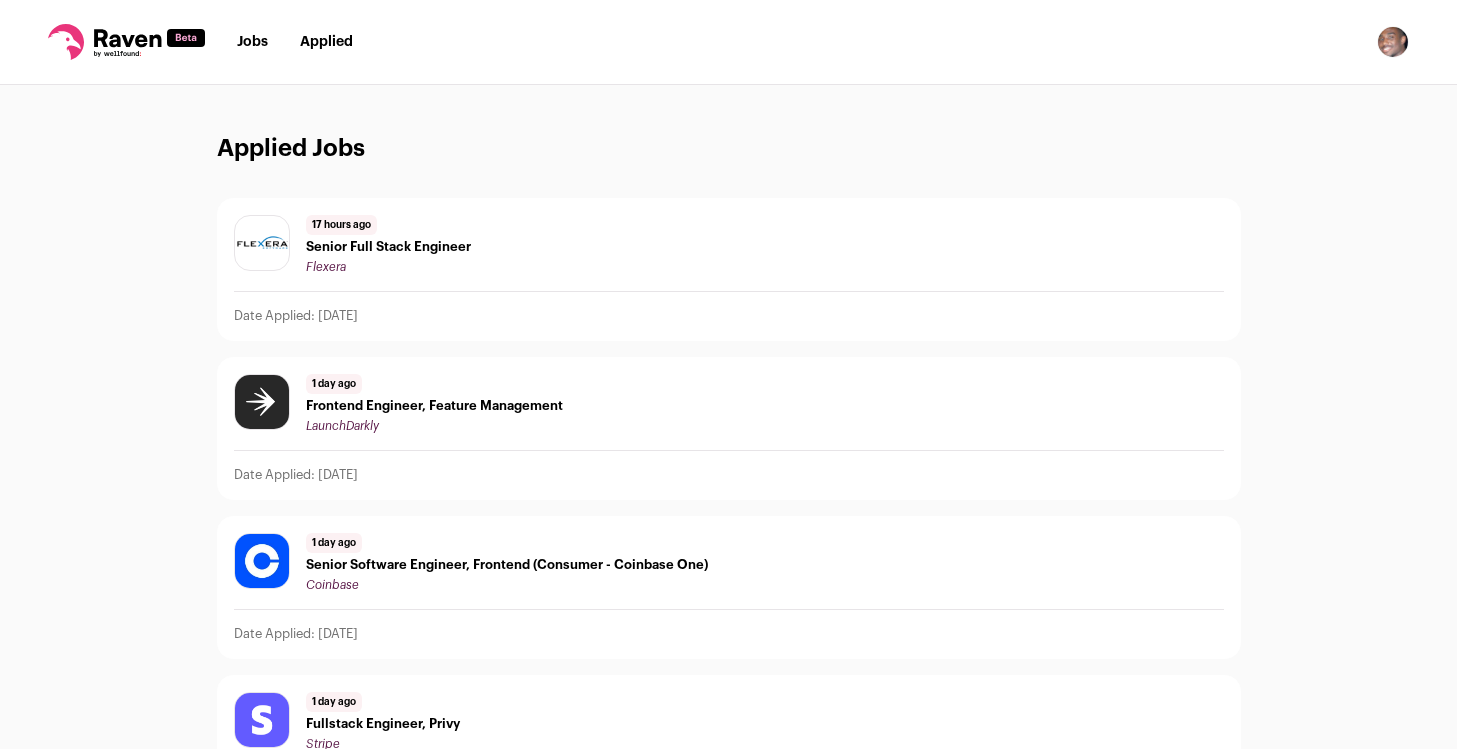 click on "Jobs" at bounding box center (252, 42) 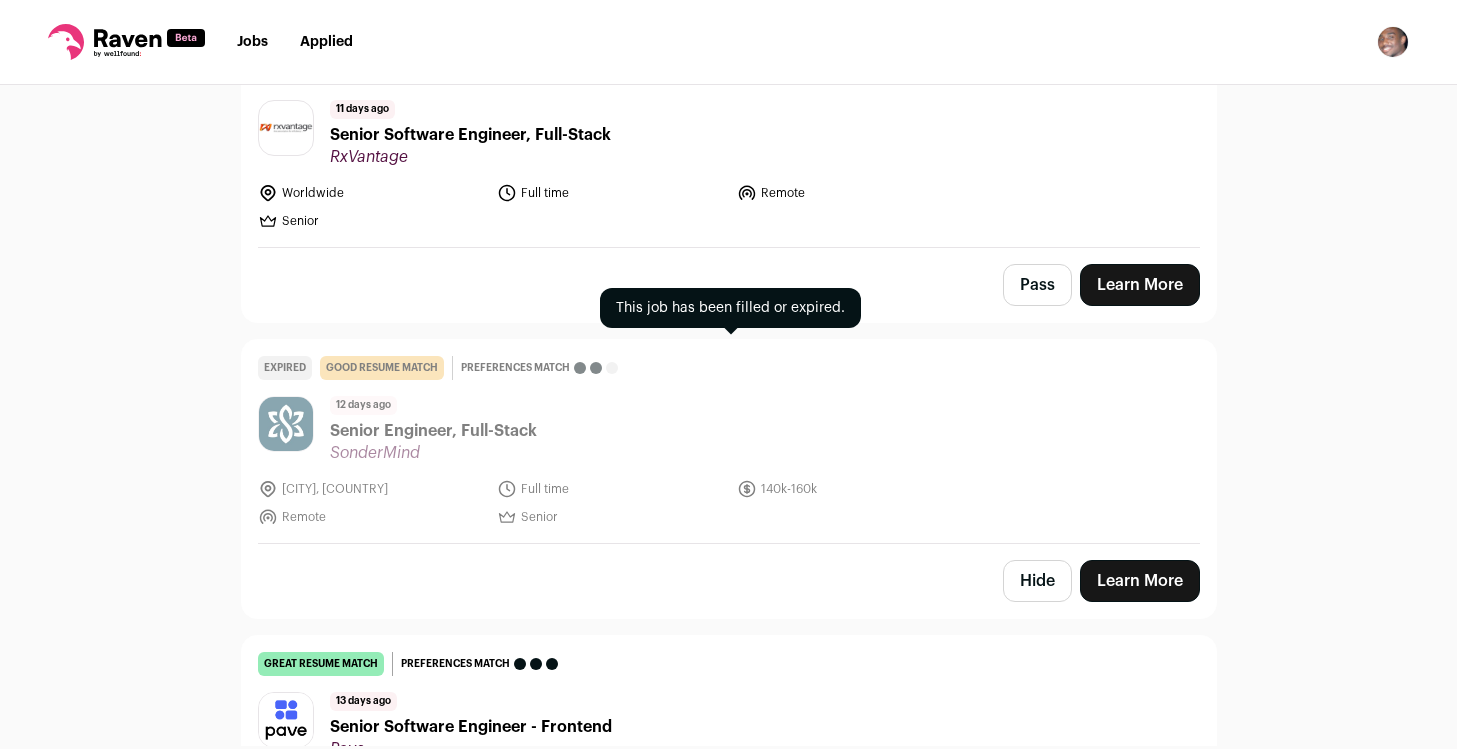 scroll, scrollTop: 984, scrollLeft: 0, axis: vertical 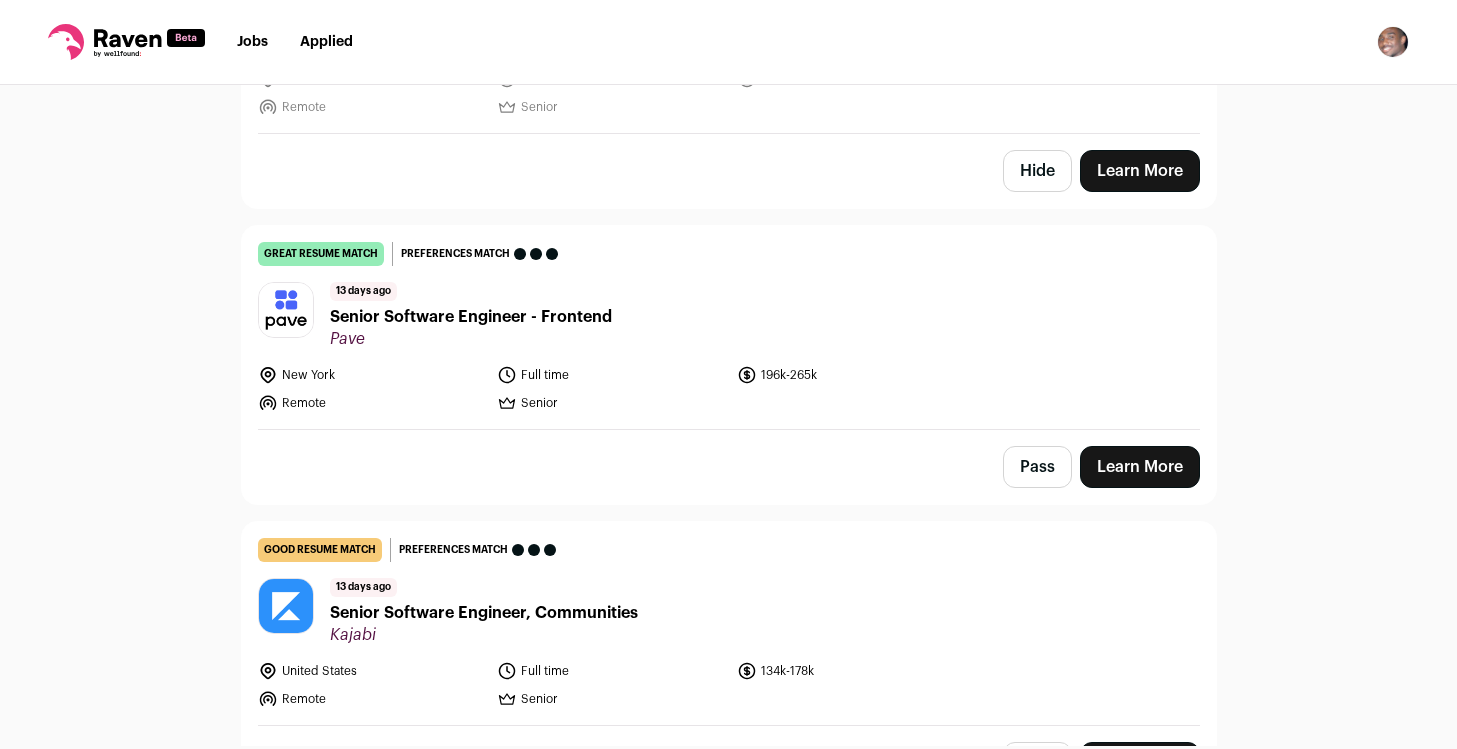 click on "Senior Software Engineer - Frontend" at bounding box center (471, 317) 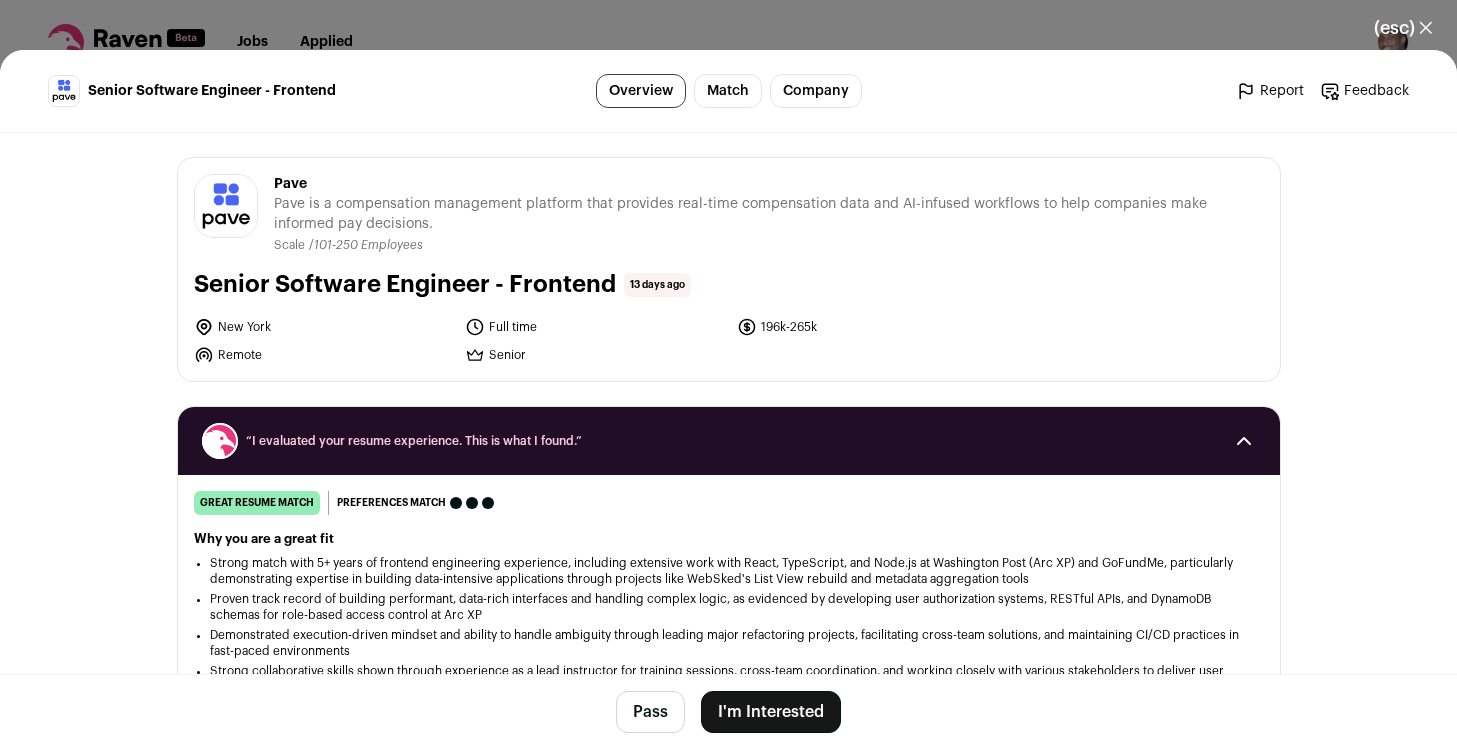 click on "I'm Interested" at bounding box center [771, 712] 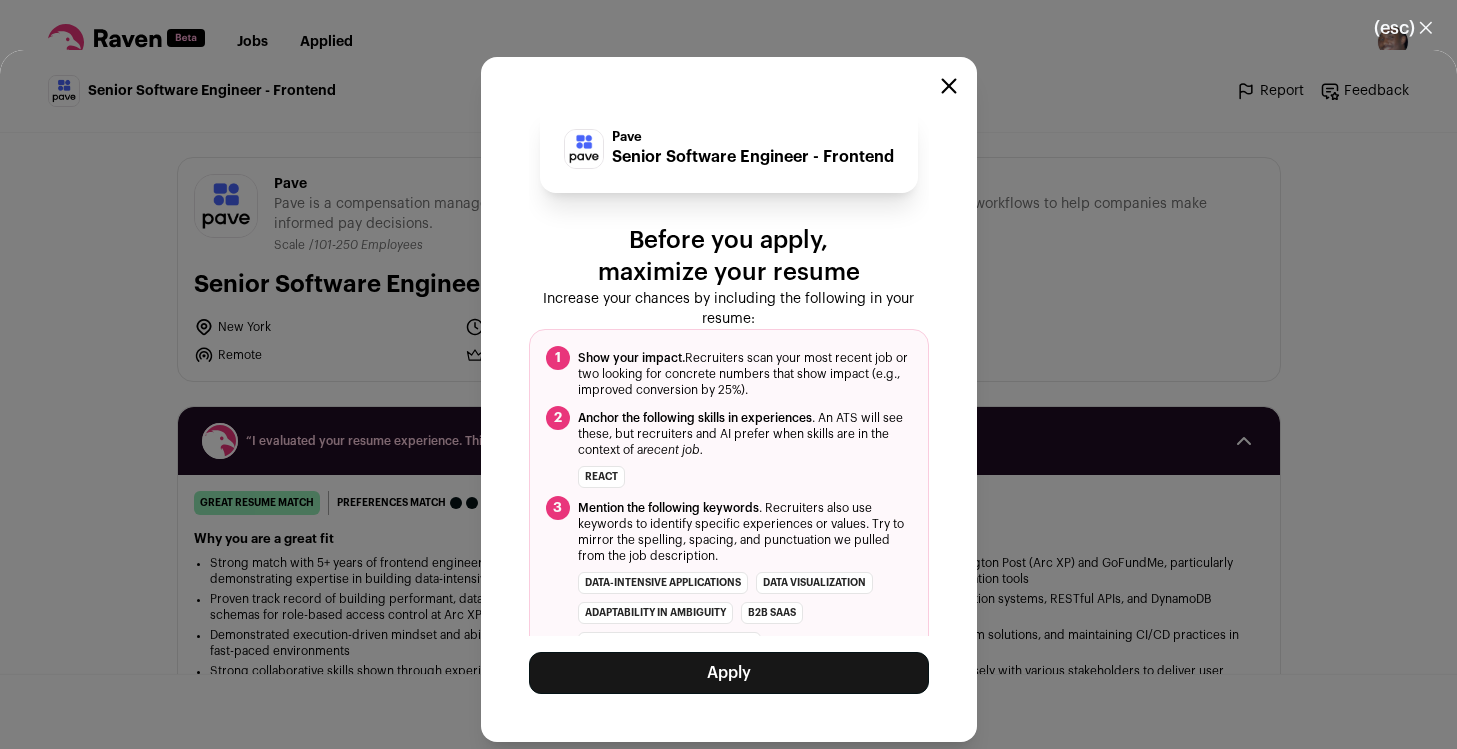 click on "Apply" at bounding box center [729, 673] 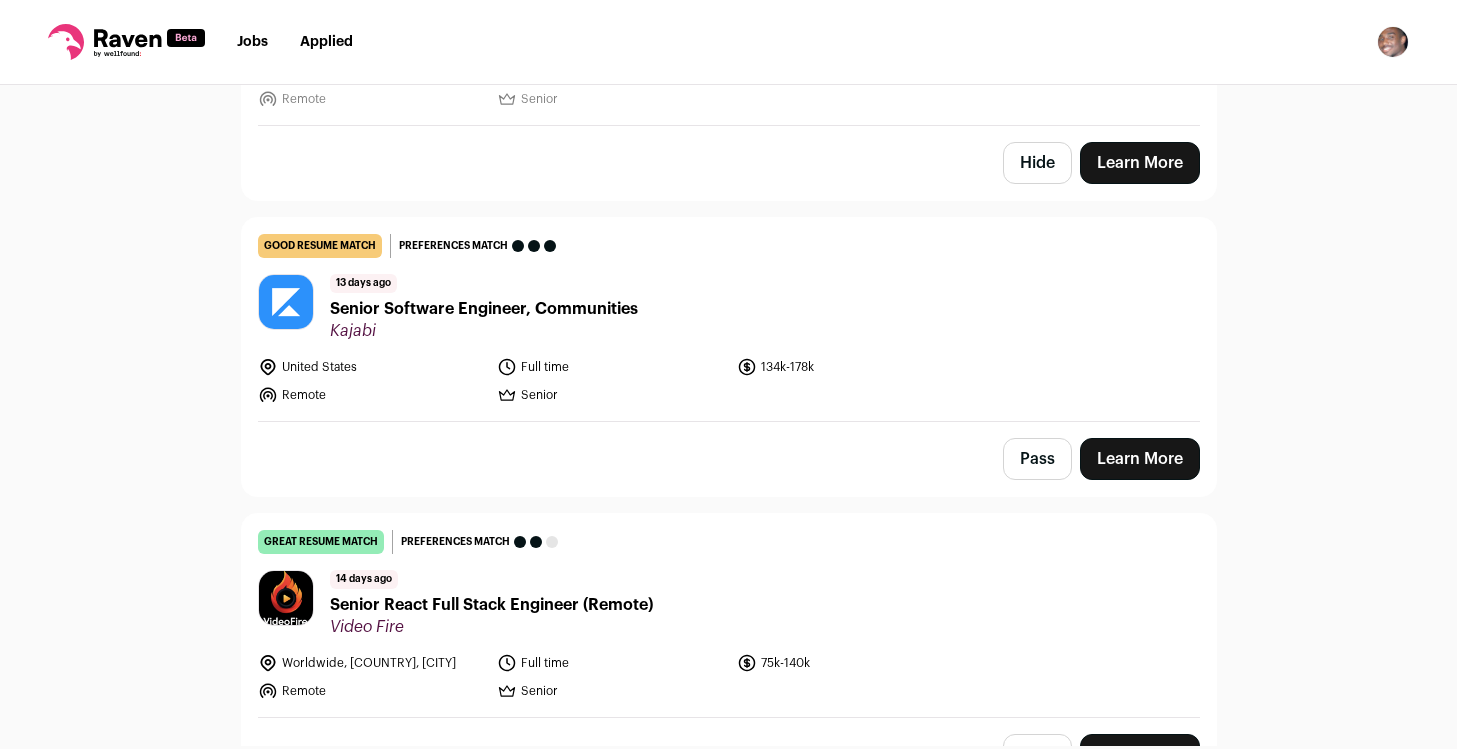 scroll, scrollTop: 995, scrollLeft: 0, axis: vertical 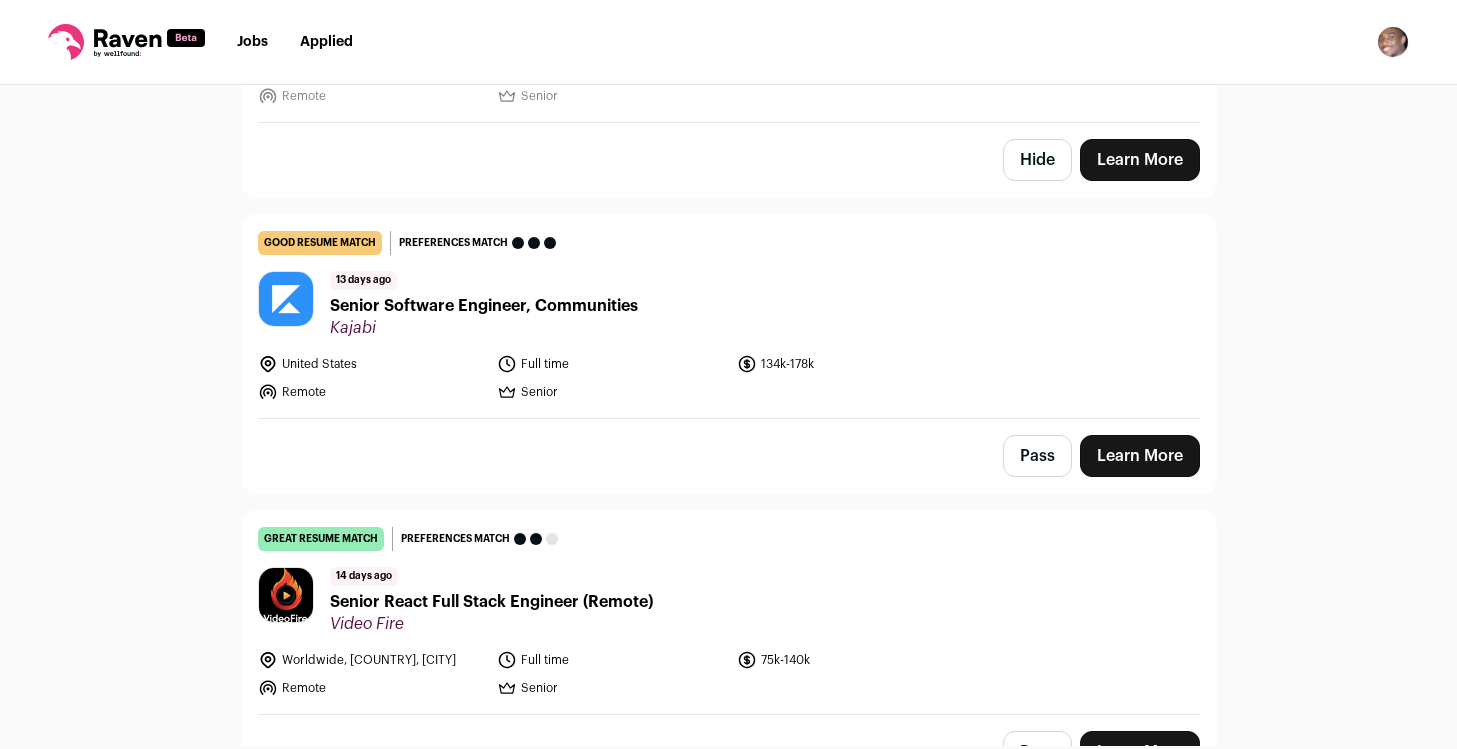 click on "Senior React Full Stack Engineer (Remote)" at bounding box center (491, 602) 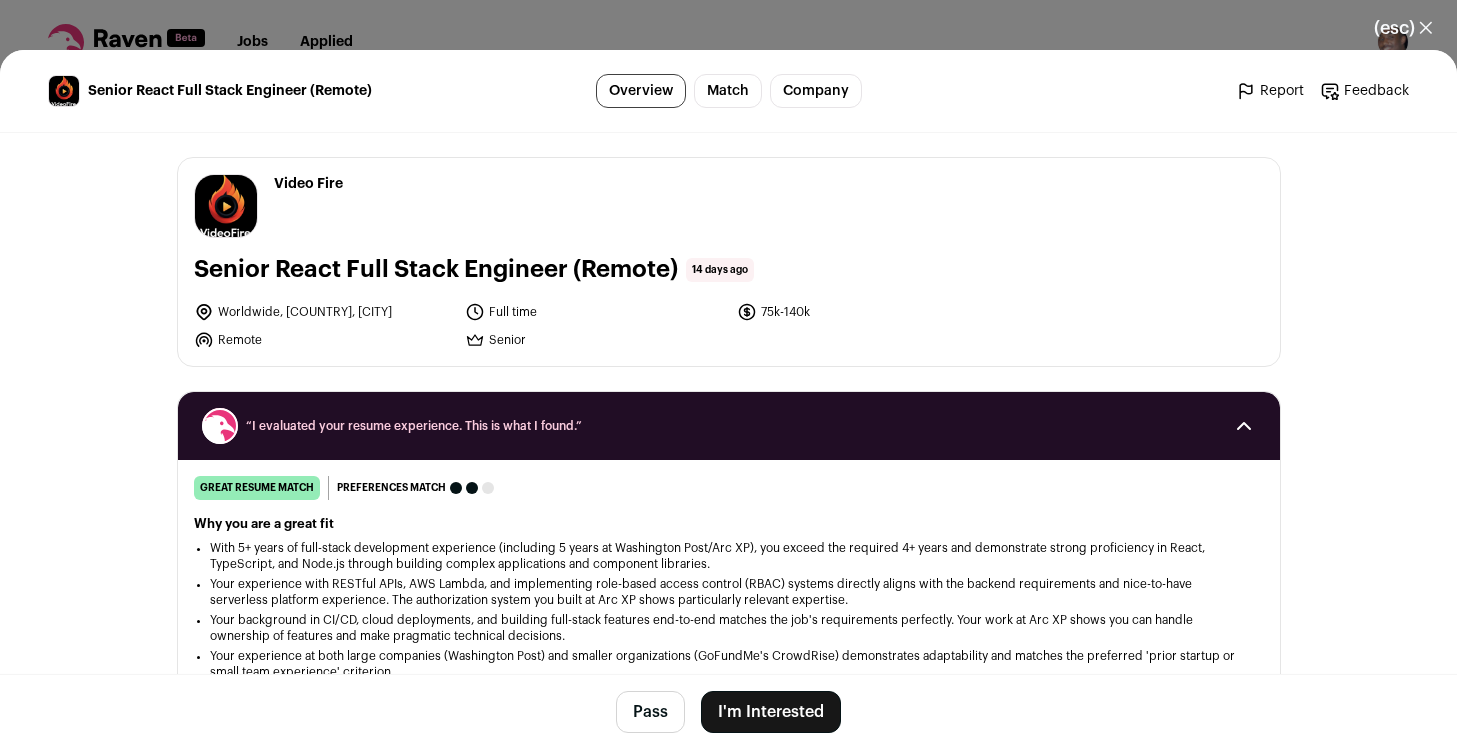 click on "I'm Interested" at bounding box center (771, 712) 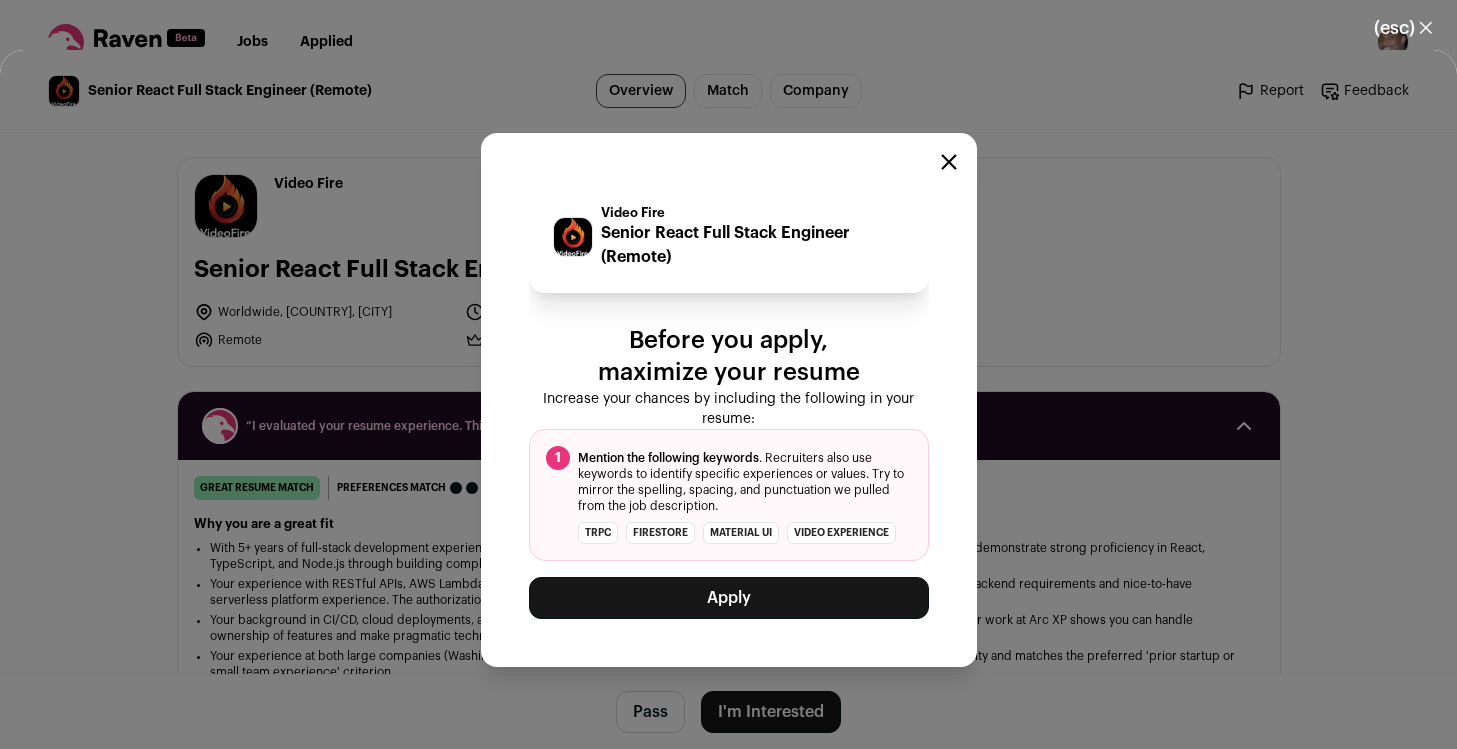 click on "Apply" at bounding box center [729, 598] 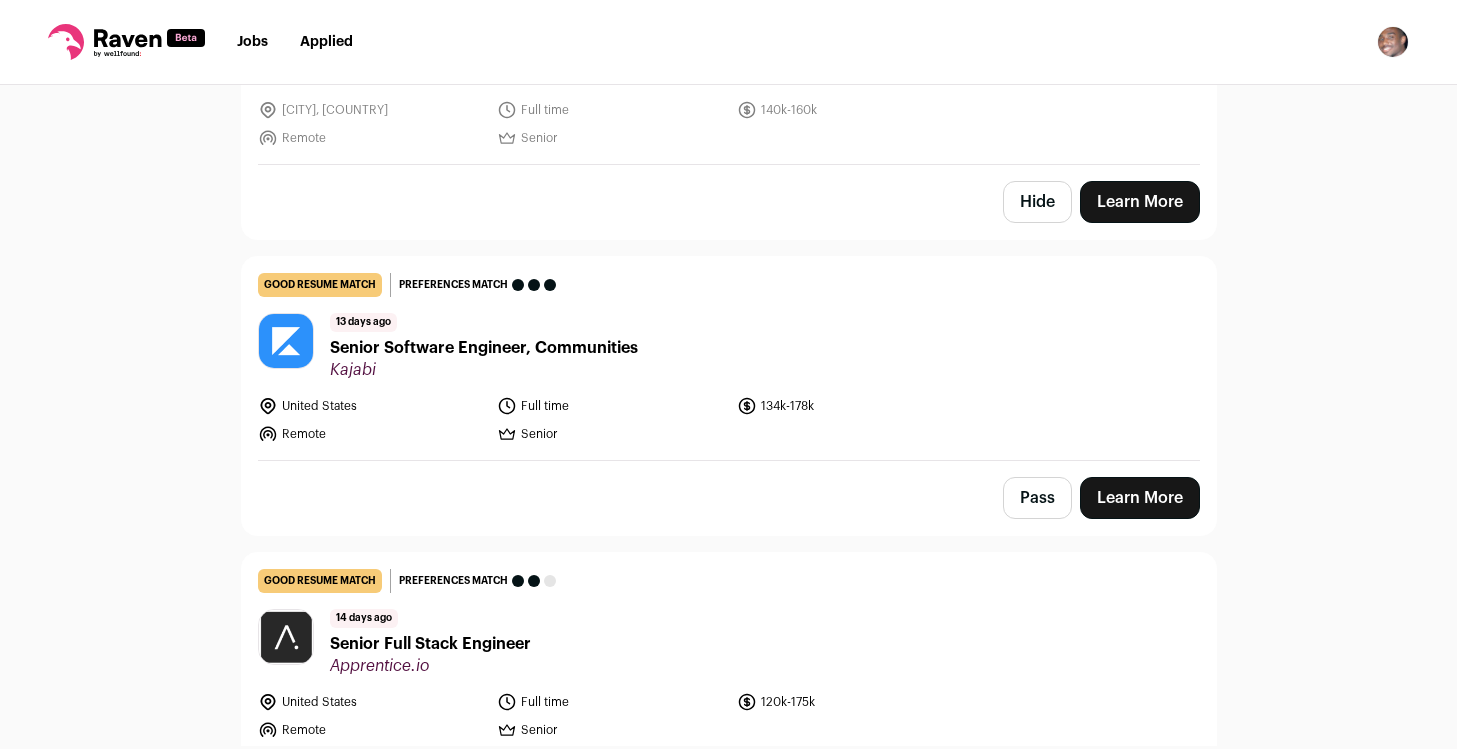 scroll, scrollTop: 0, scrollLeft: 0, axis: both 